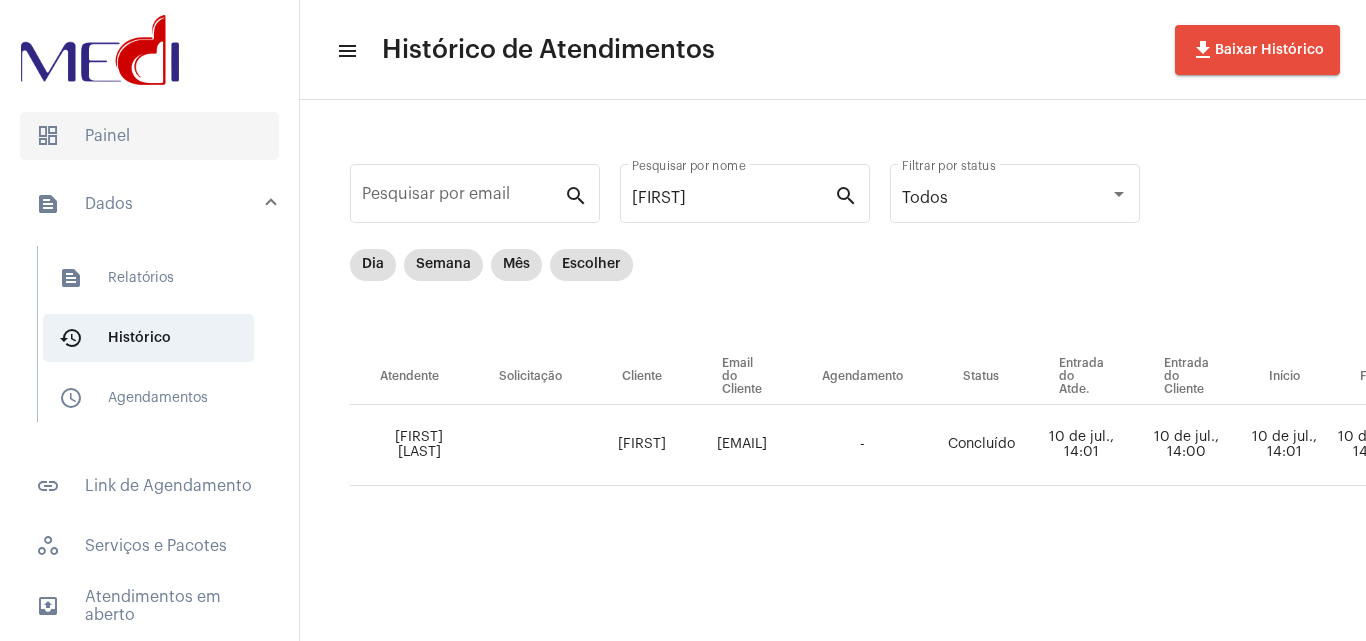 scroll, scrollTop: 0, scrollLeft: 0, axis: both 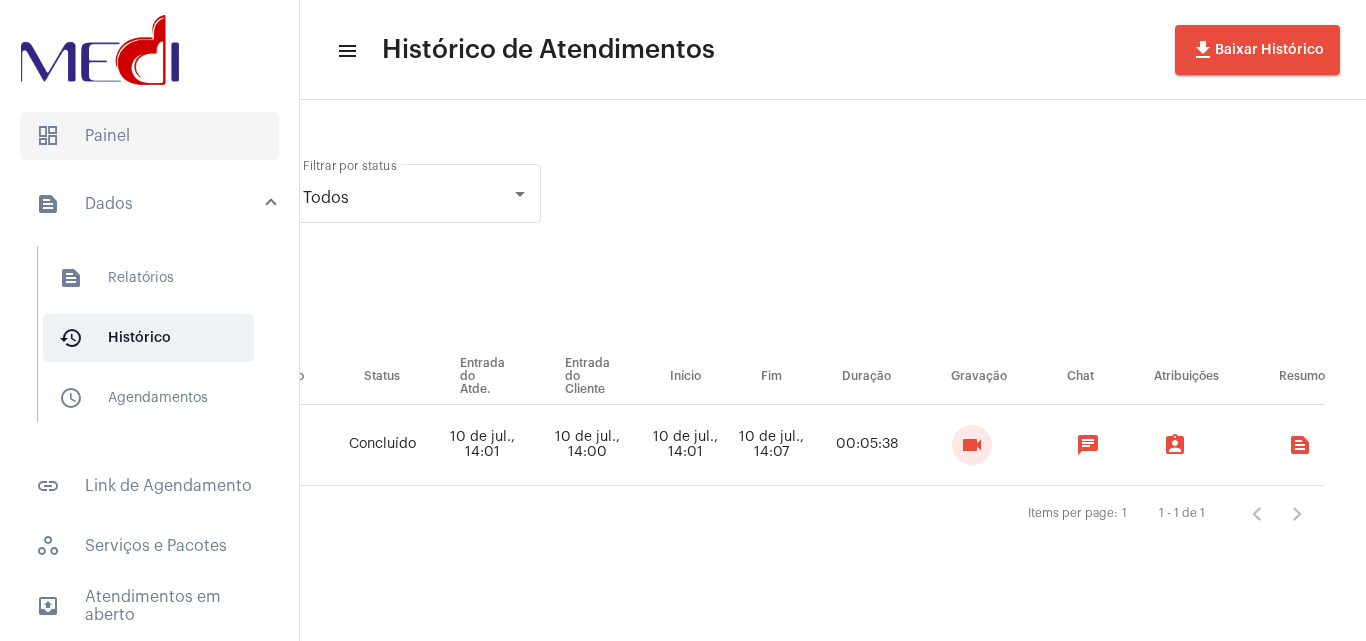 click on "dashboard   Painel" 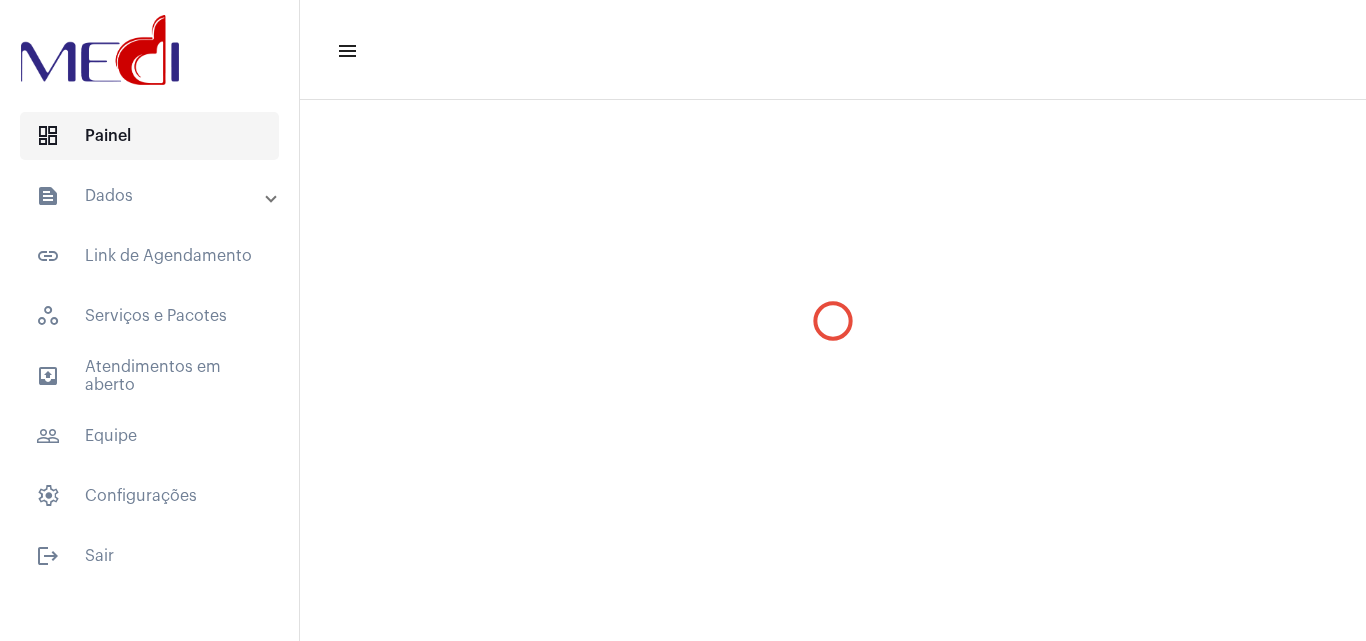scroll, scrollTop: 0, scrollLeft: 0, axis: both 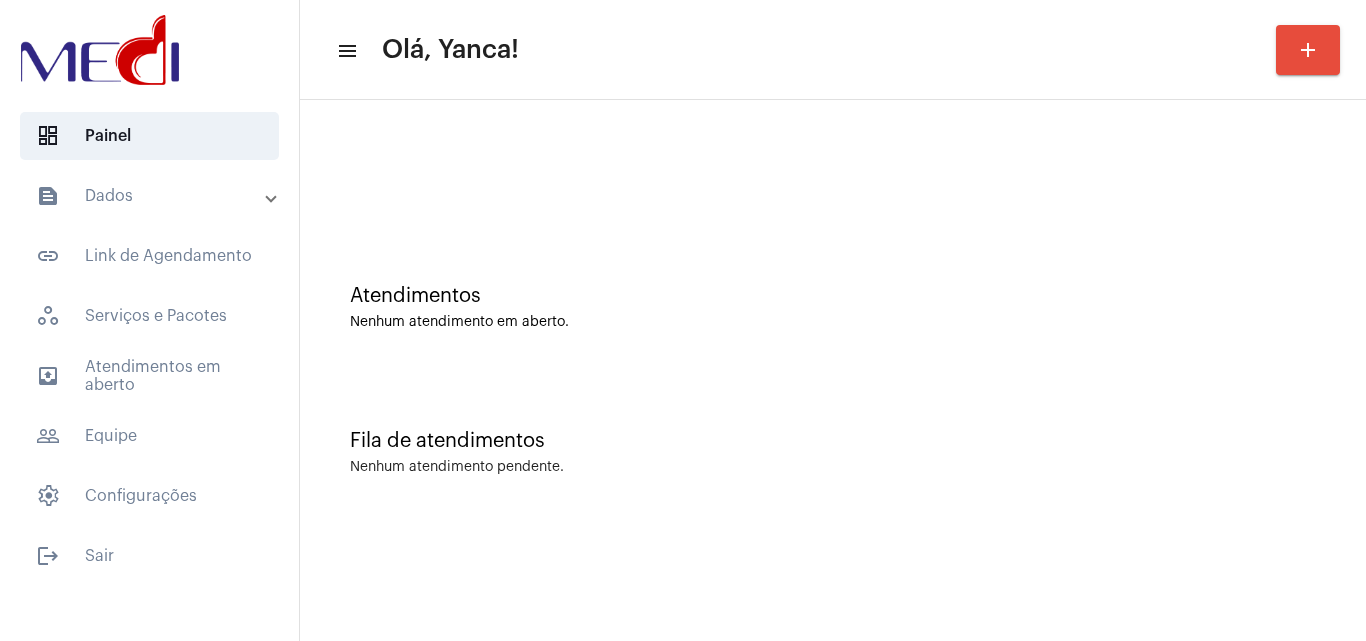click on "add" 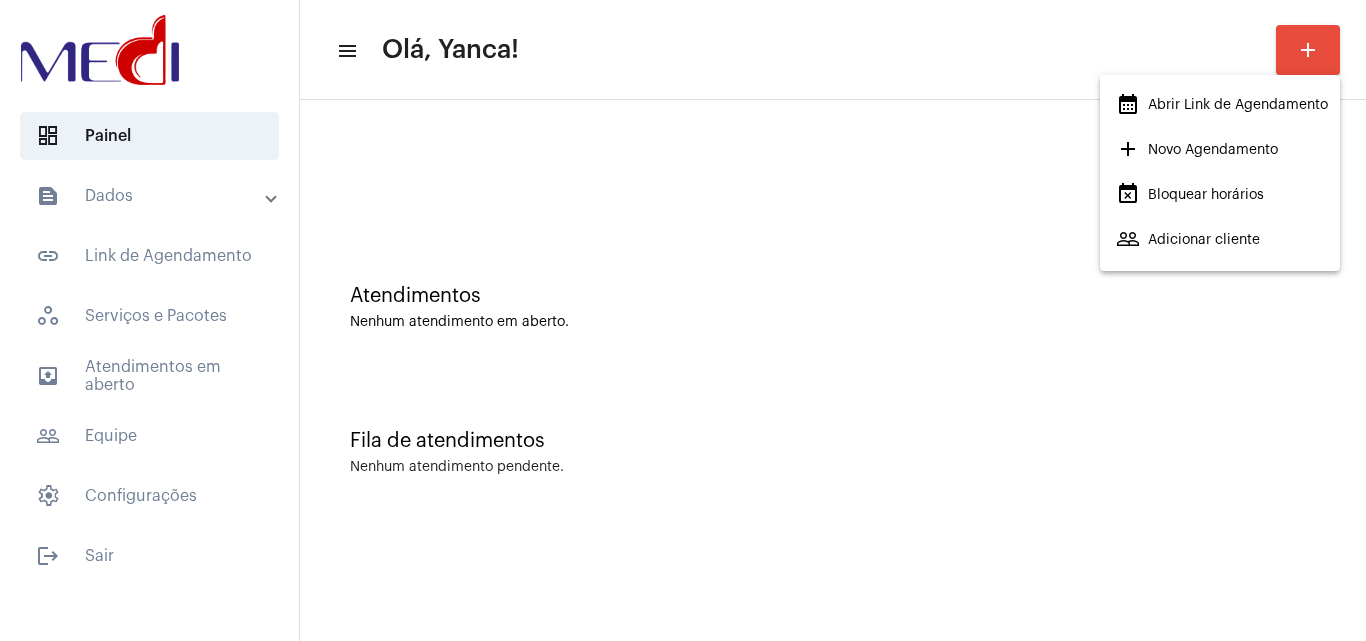 click on "add Novo Agendamento" at bounding box center [1197, 150] 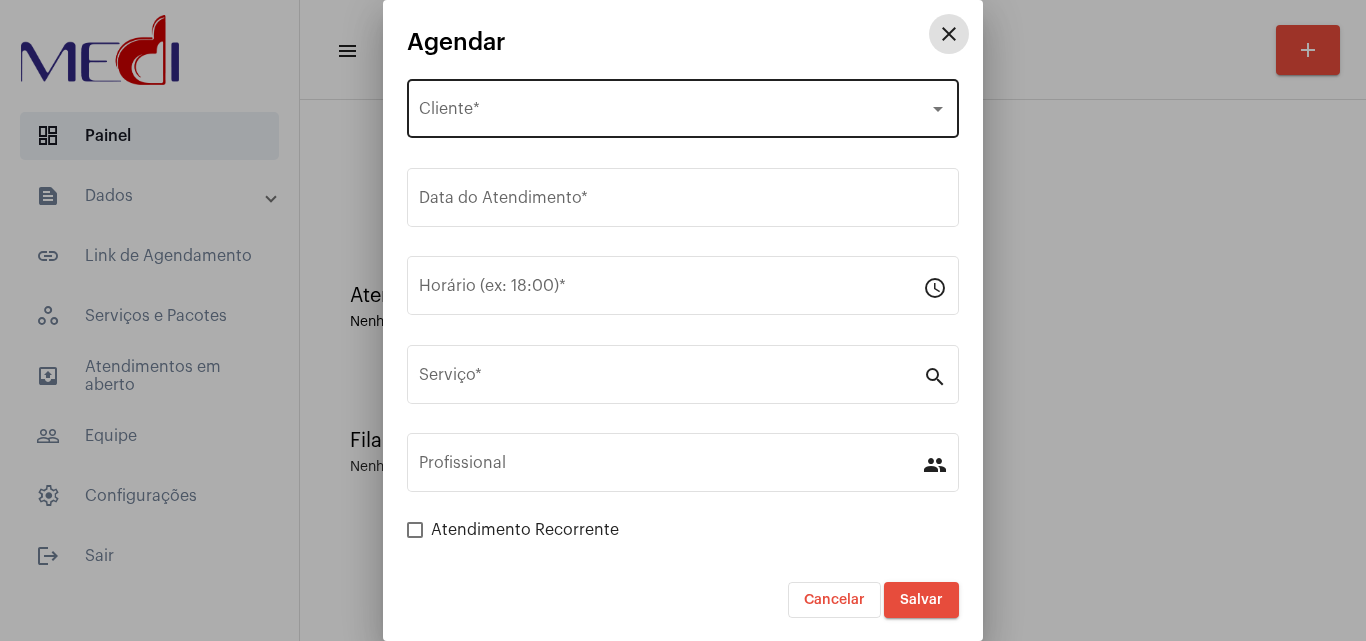 click on "Selecione o Cliente Cliente  *" at bounding box center (683, 106) 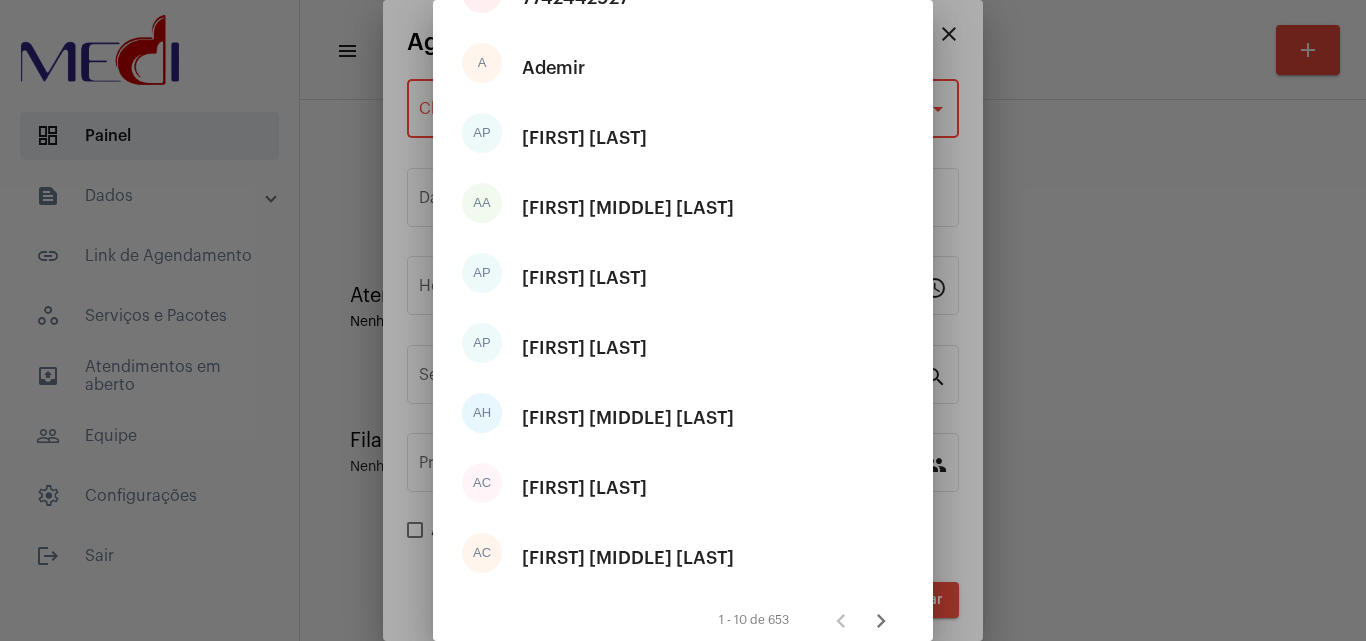 scroll, scrollTop: 339, scrollLeft: 0, axis: vertical 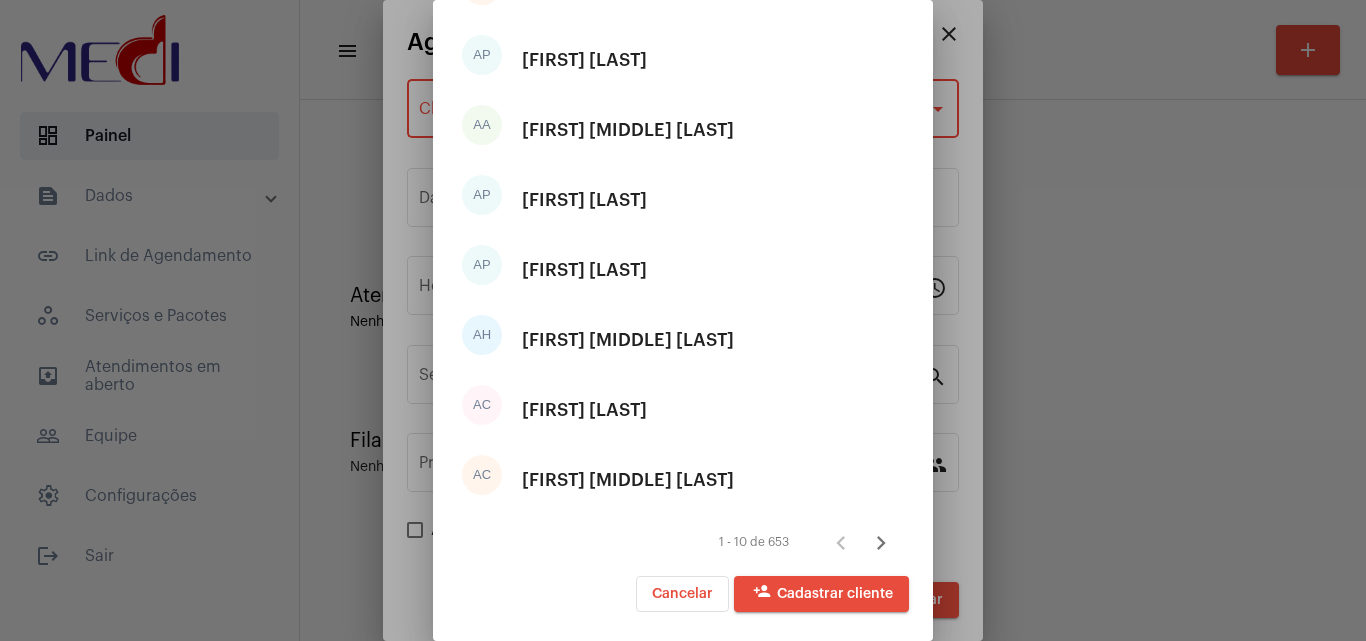 click on "person_add Cadastrar cliente" at bounding box center [821, 594] 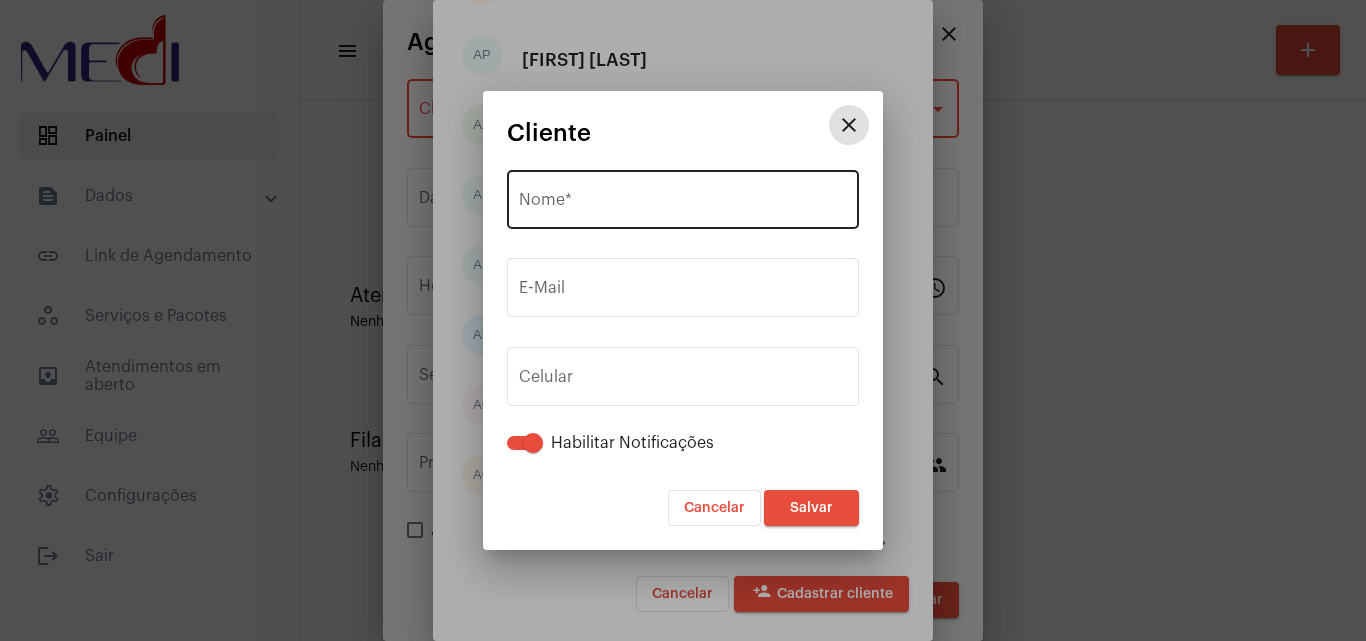 click on "Nome  *" at bounding box center (683, 204) 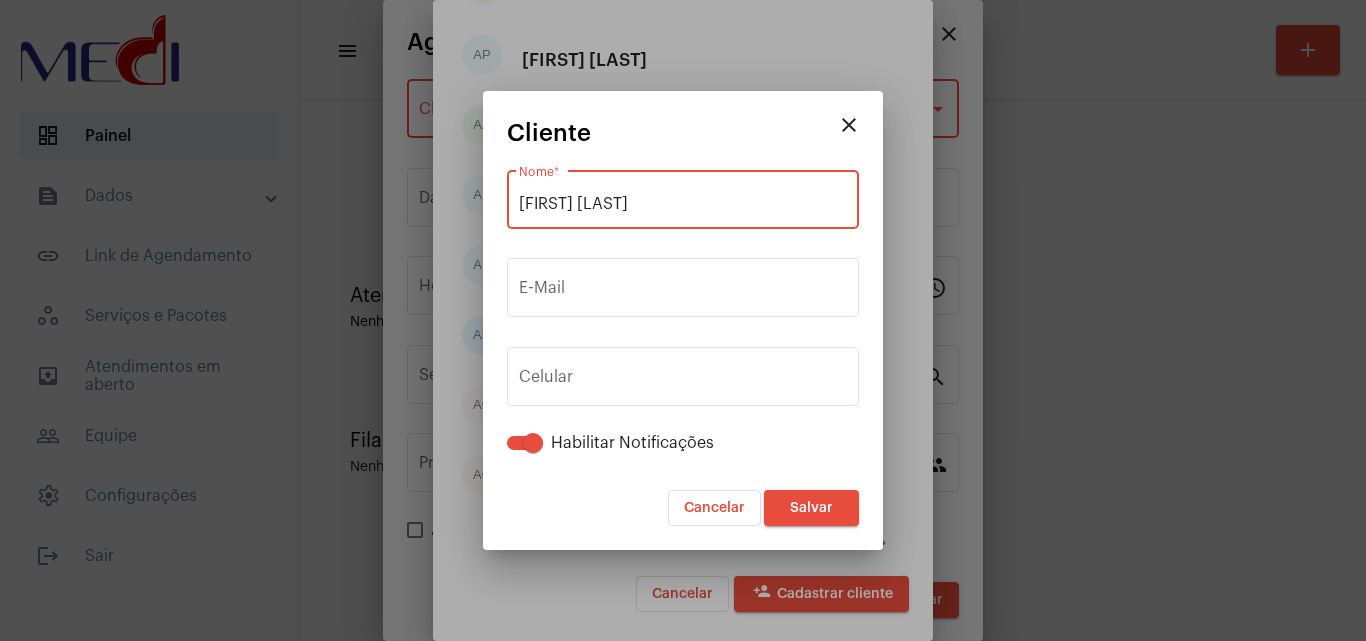 type on "[FIRST] [LAST]" 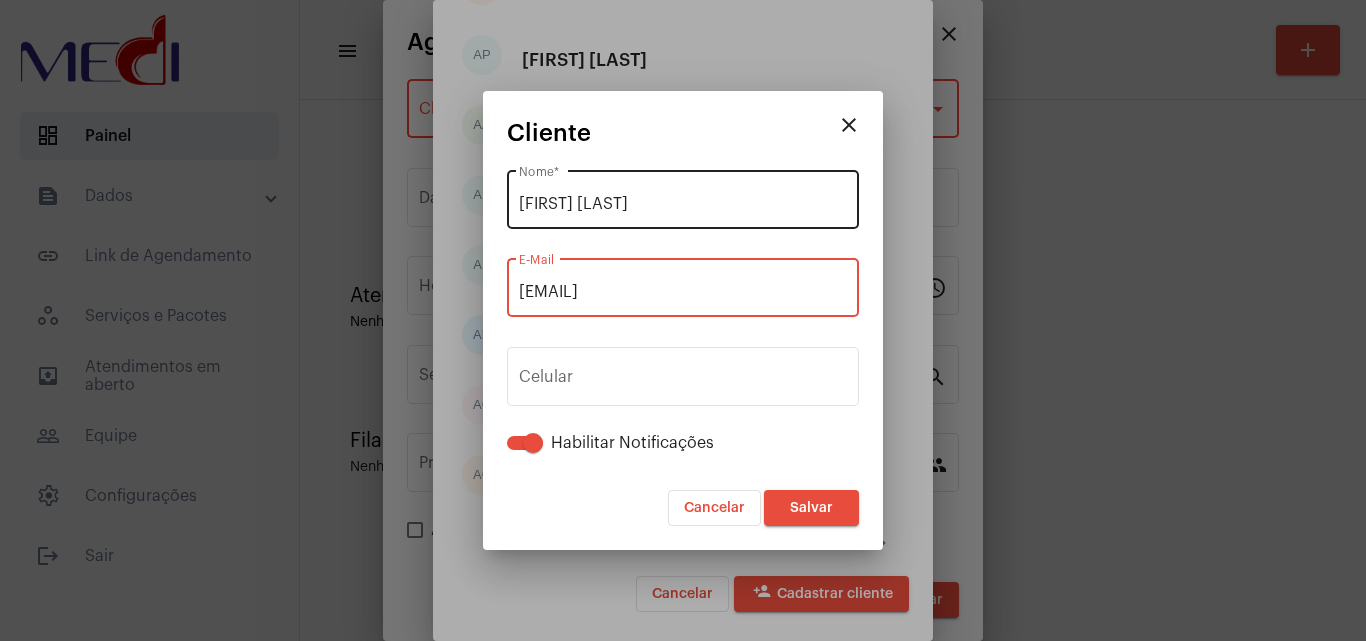 type 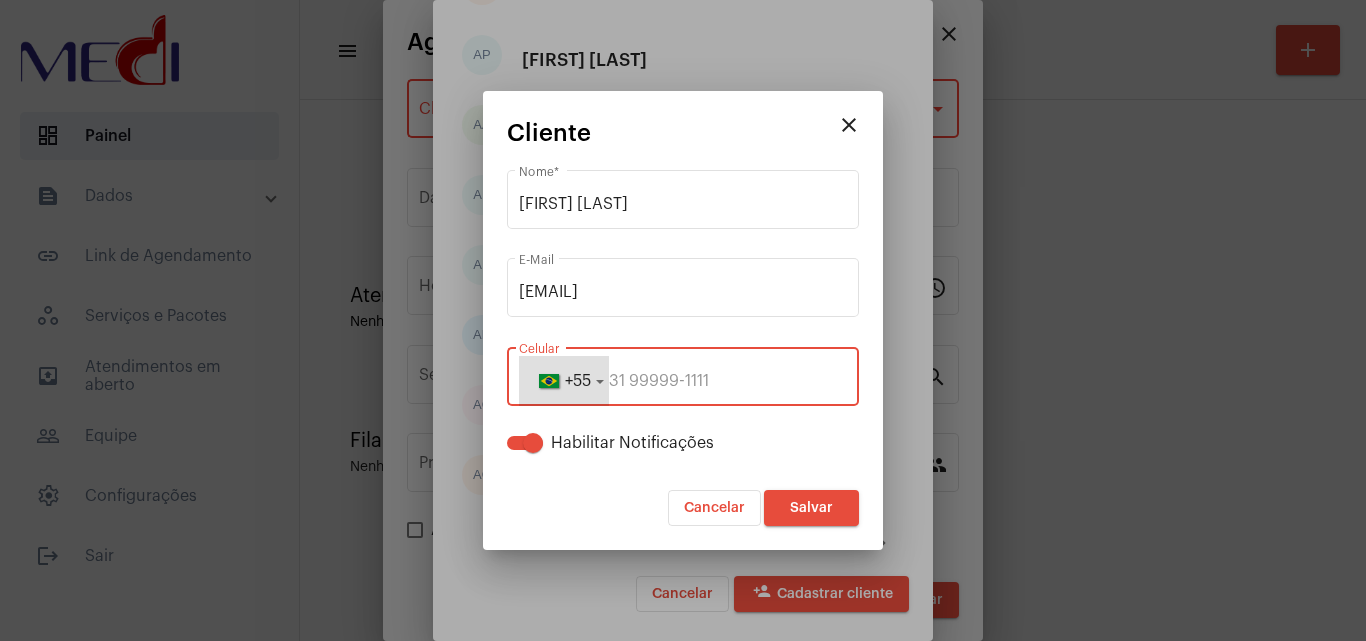 click at bounding box center [683, 381] 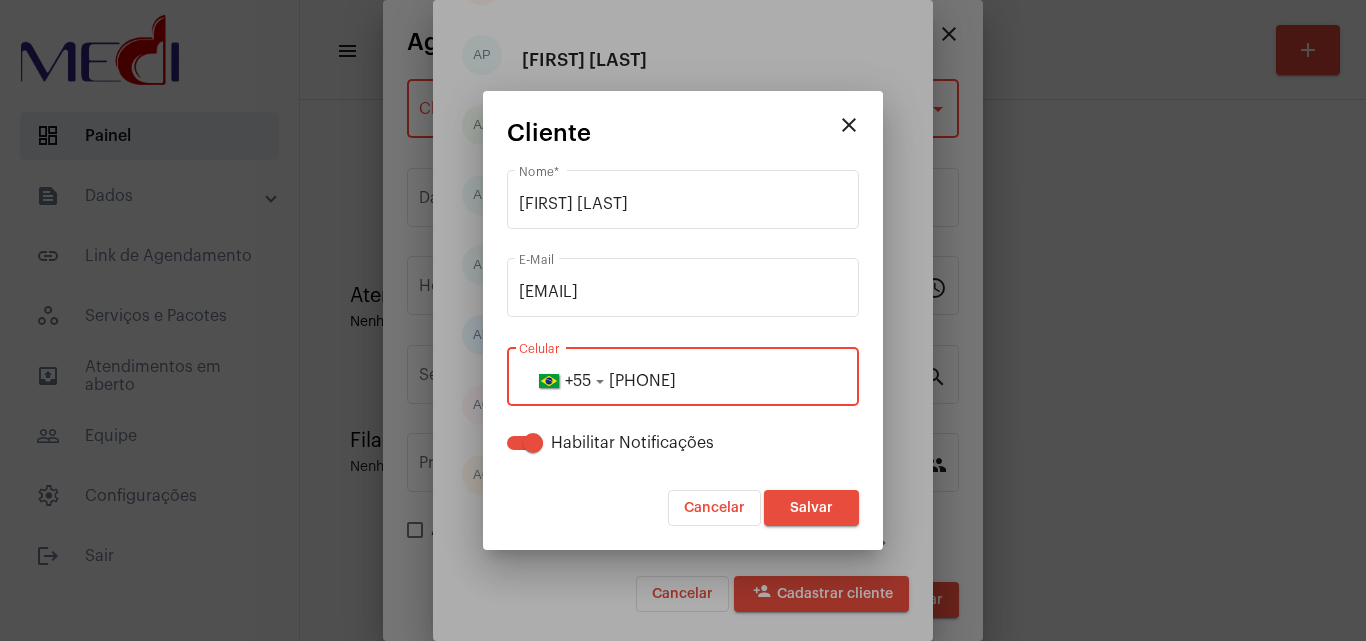type on "[PHONE]" 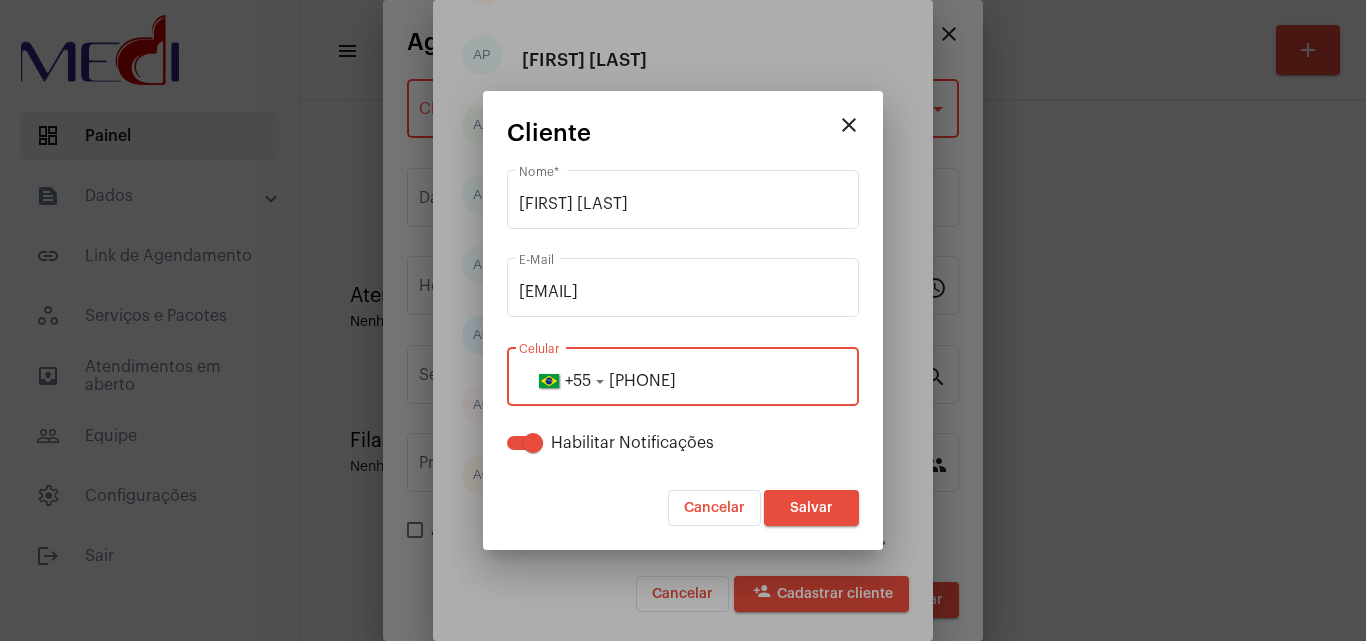 click on "Salvar" at bounding box center [811, 508] 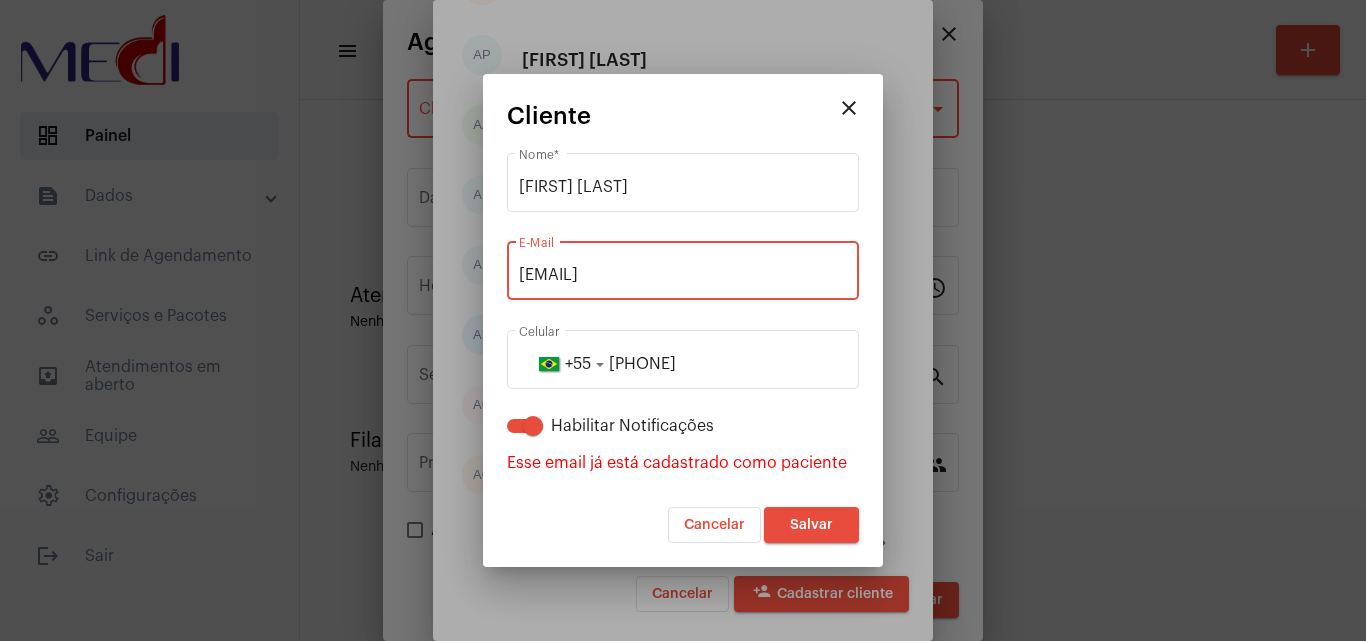 drag, startPoint x: 806, startPoint y: 279, endPoint x: 283, endPoint y: 284, distance: 523.0239 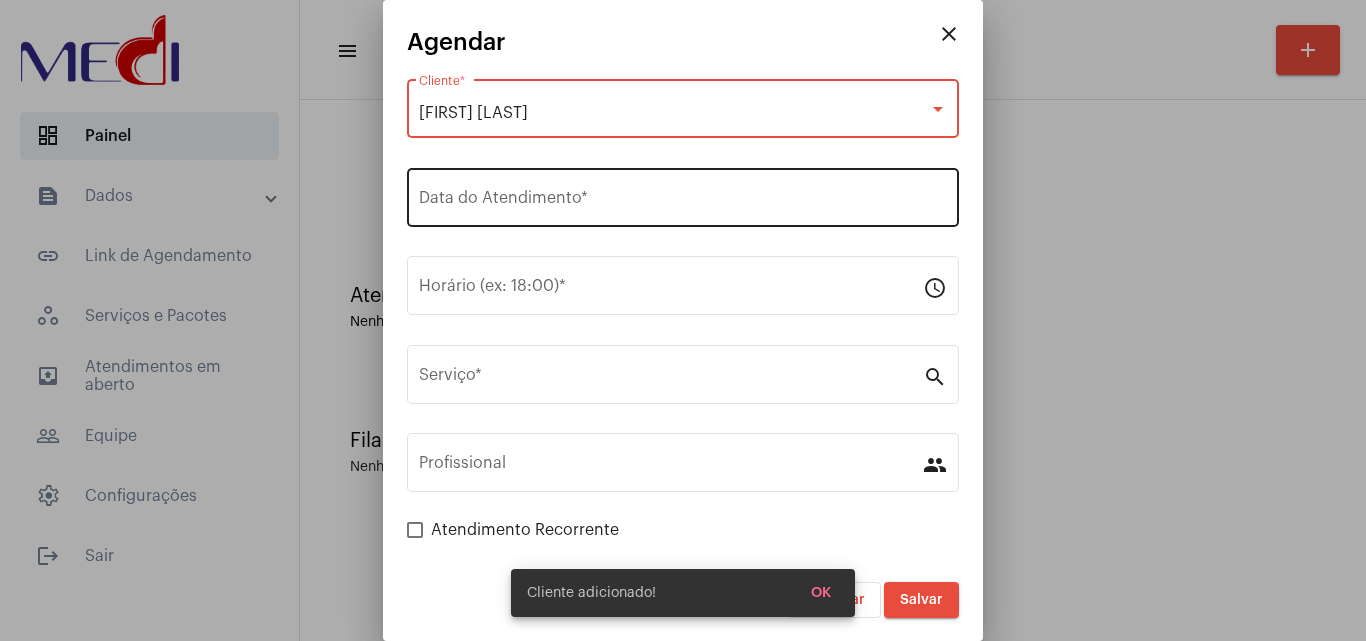 click on "Data do Atendimento  *" at bounding box center [683, 202] 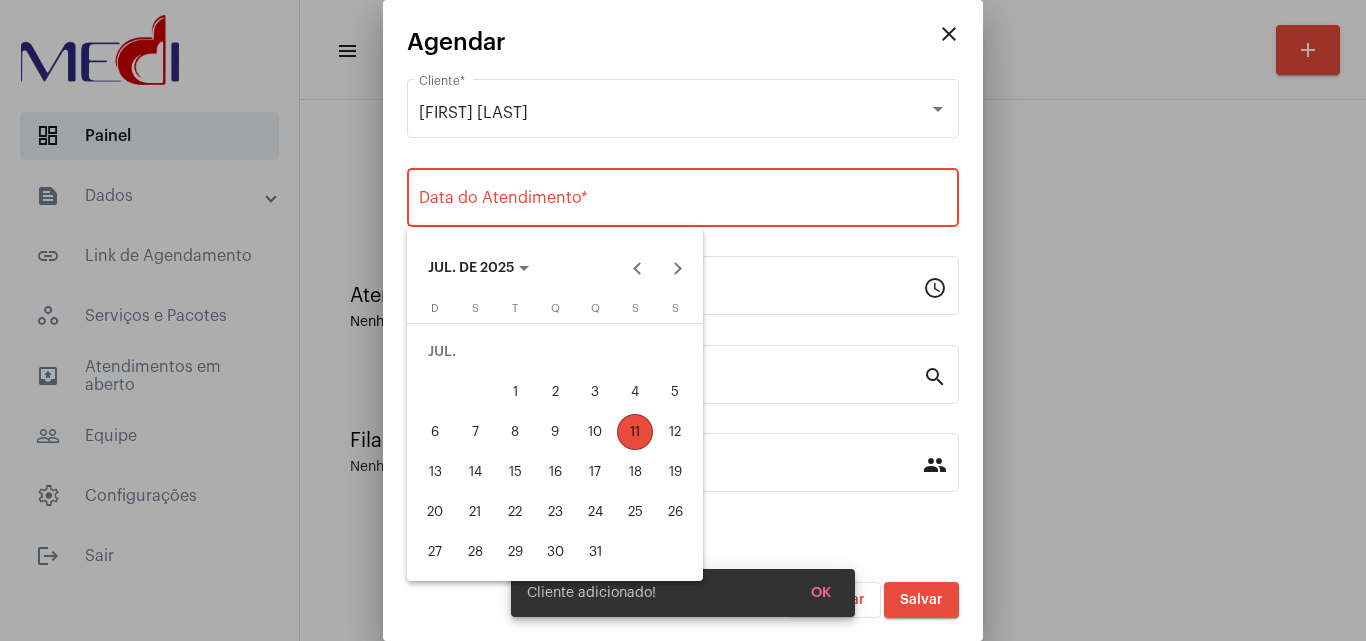 click on "11" at bounding box center (635, 432) 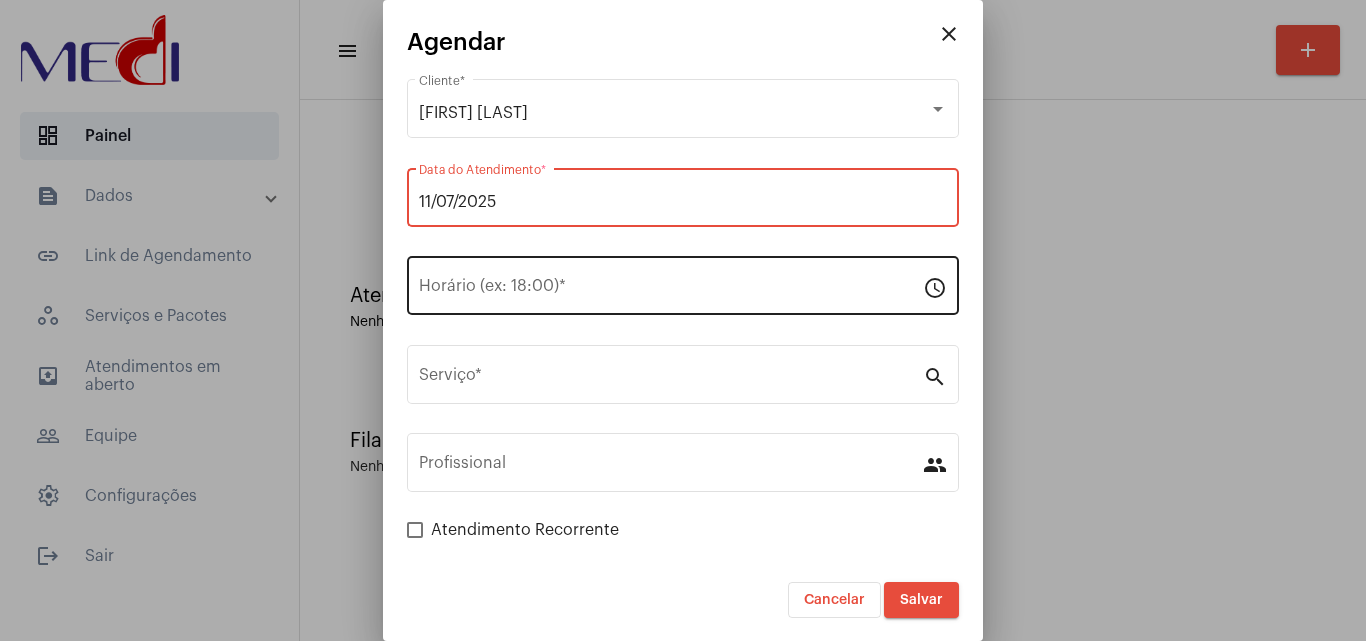 click on "Horário (ex: 18:00)  *" at bounding box center (671, 283) 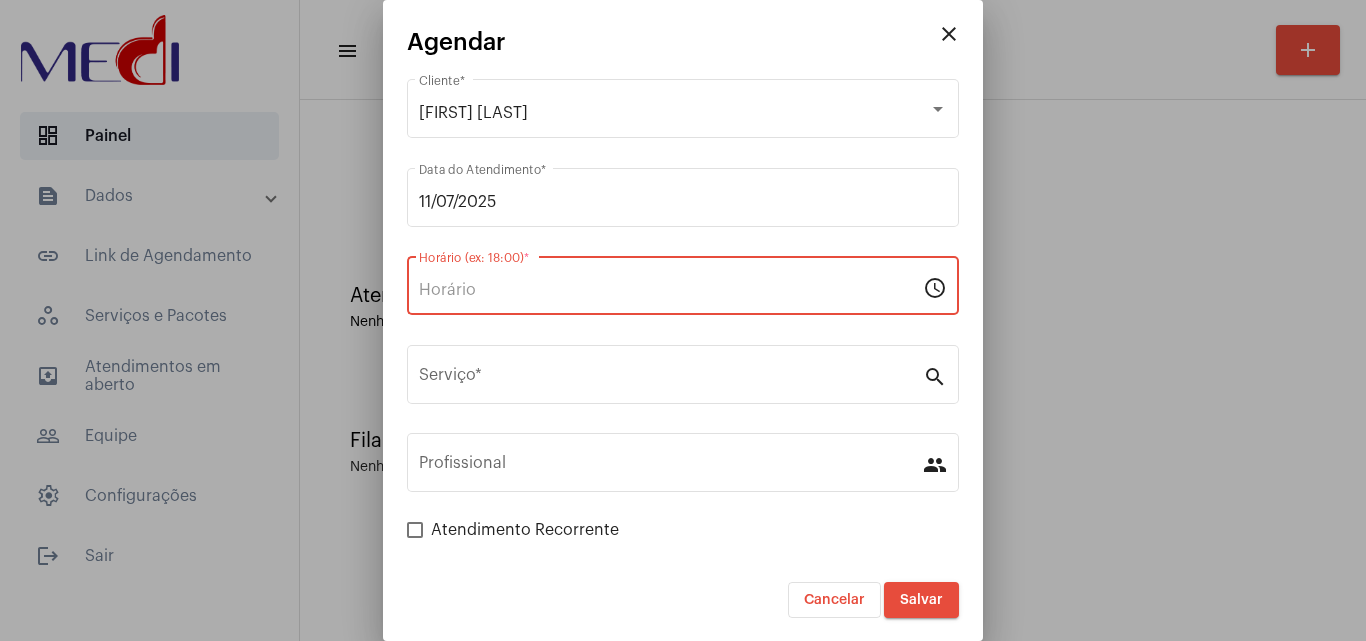 click on "Horário (ex: 18:00)  *" at bounding box center (671, 290) 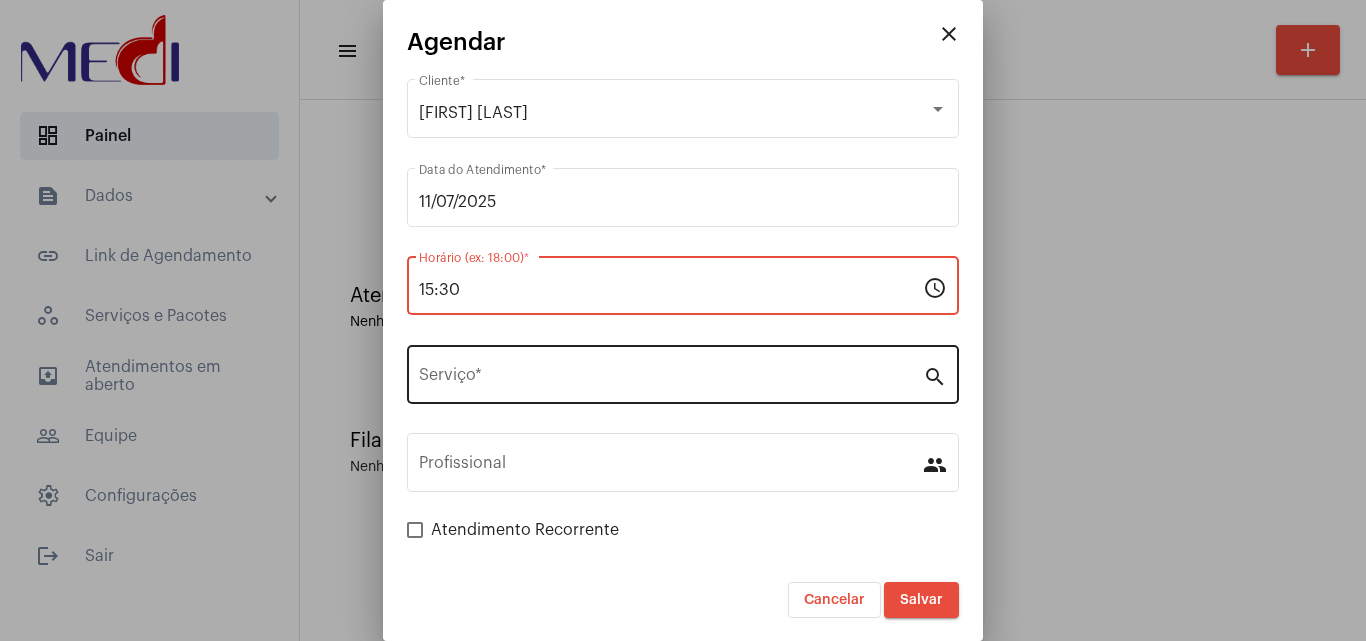 type on "15:30" 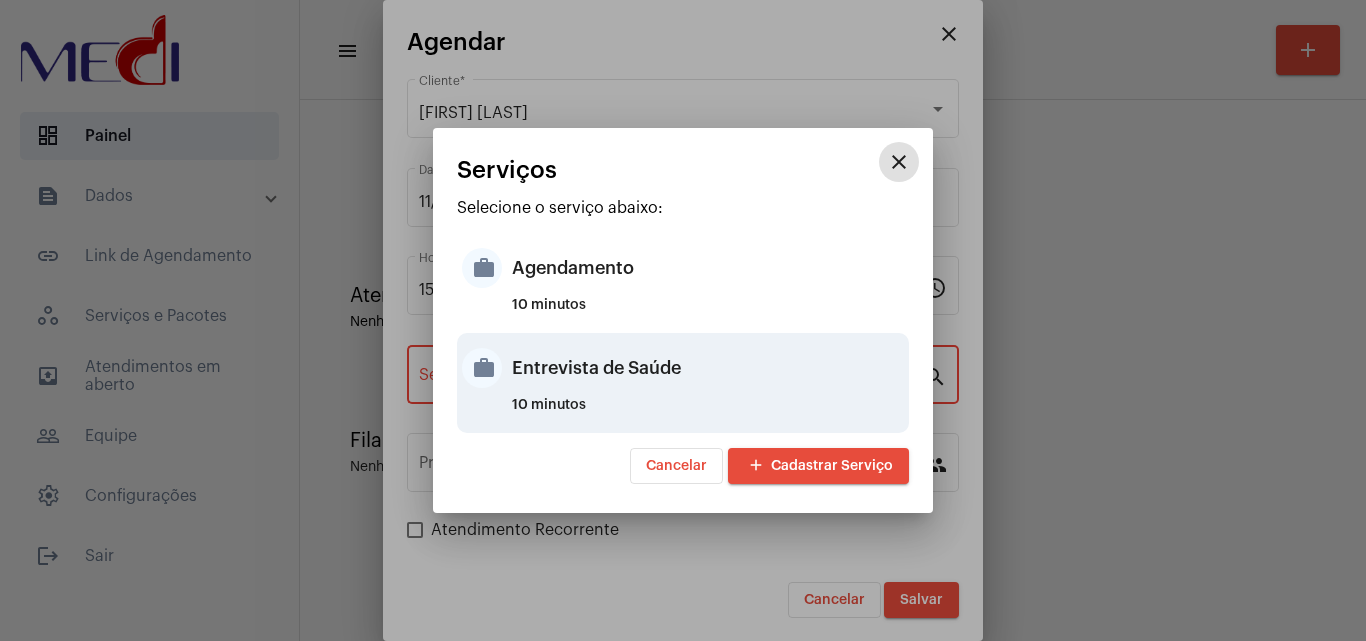 click on "Entrevista de Saúde" at bounding box center (708, 368) 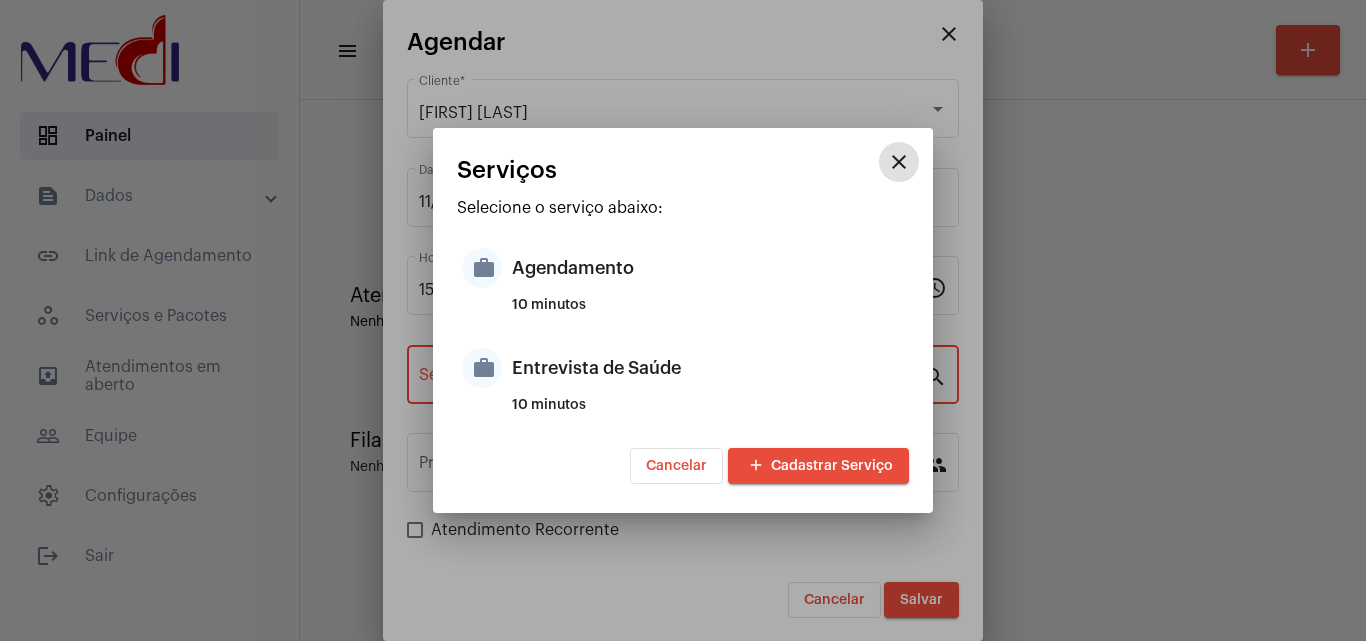 type on "Entrevista de Saúde" 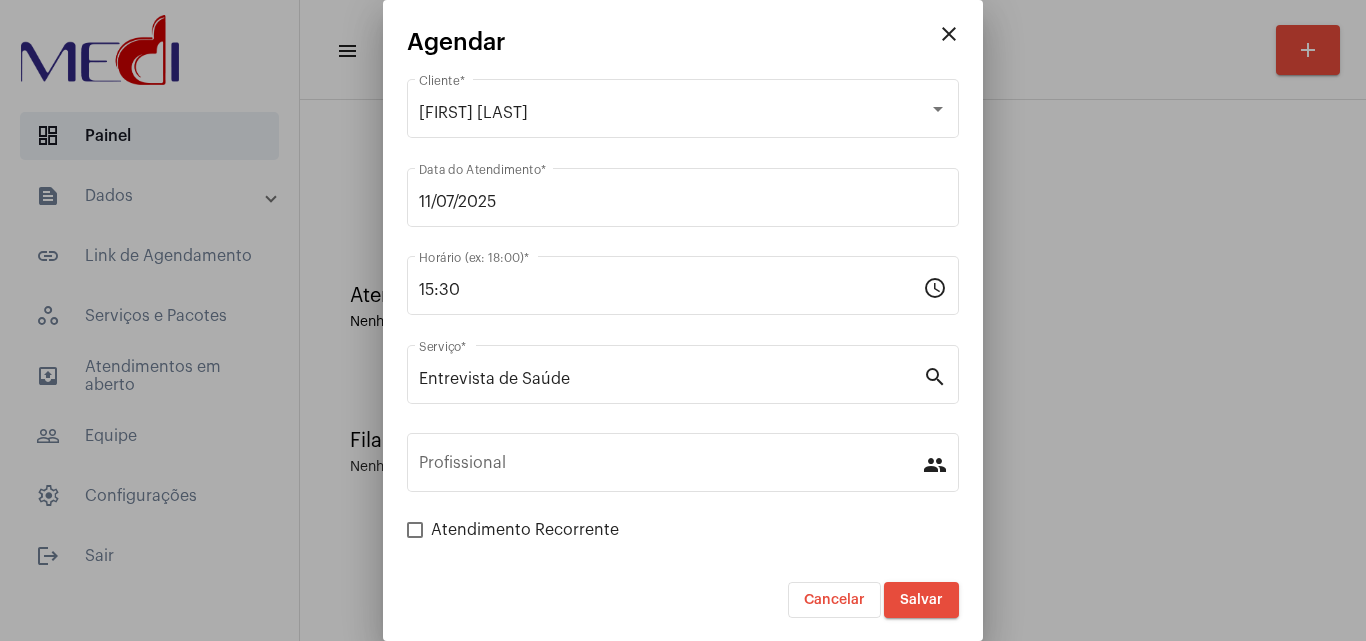 scroll, scrollTop: 1, scrollLeft: 0, axis: vertical 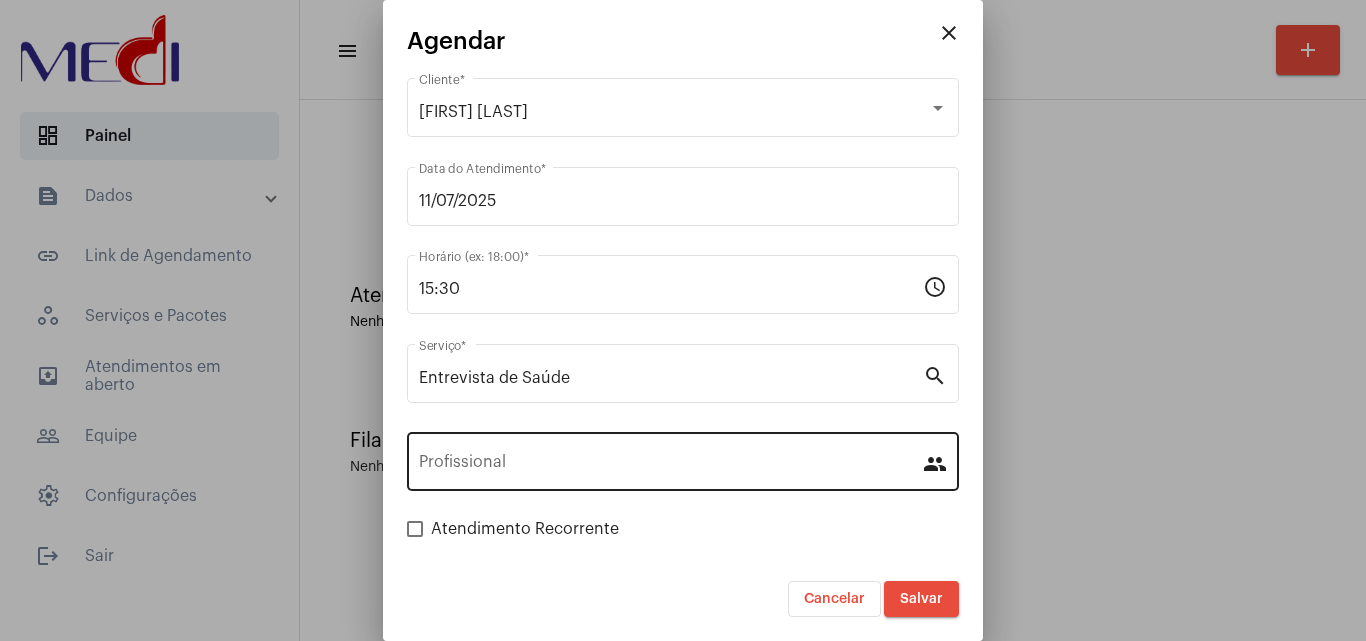 click on "Profissional" at bounding box center [671, 466] 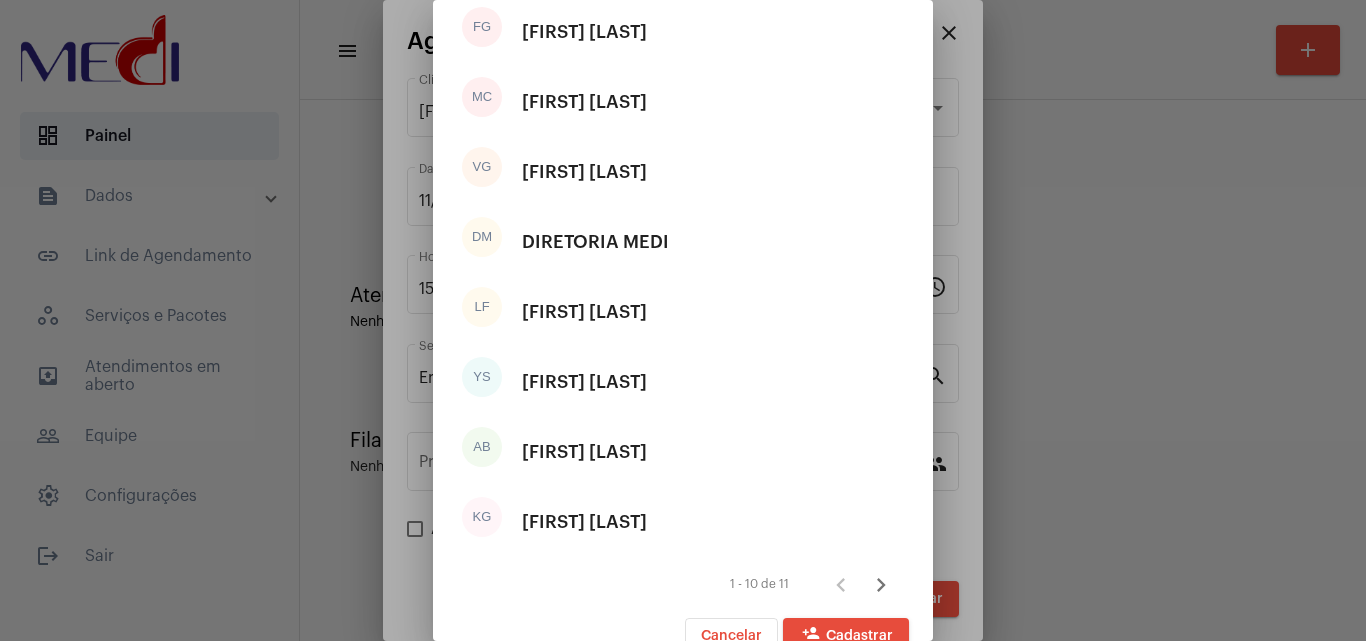 scroll, scrollTop: 409, scrollLeft: 0, axis: vertical 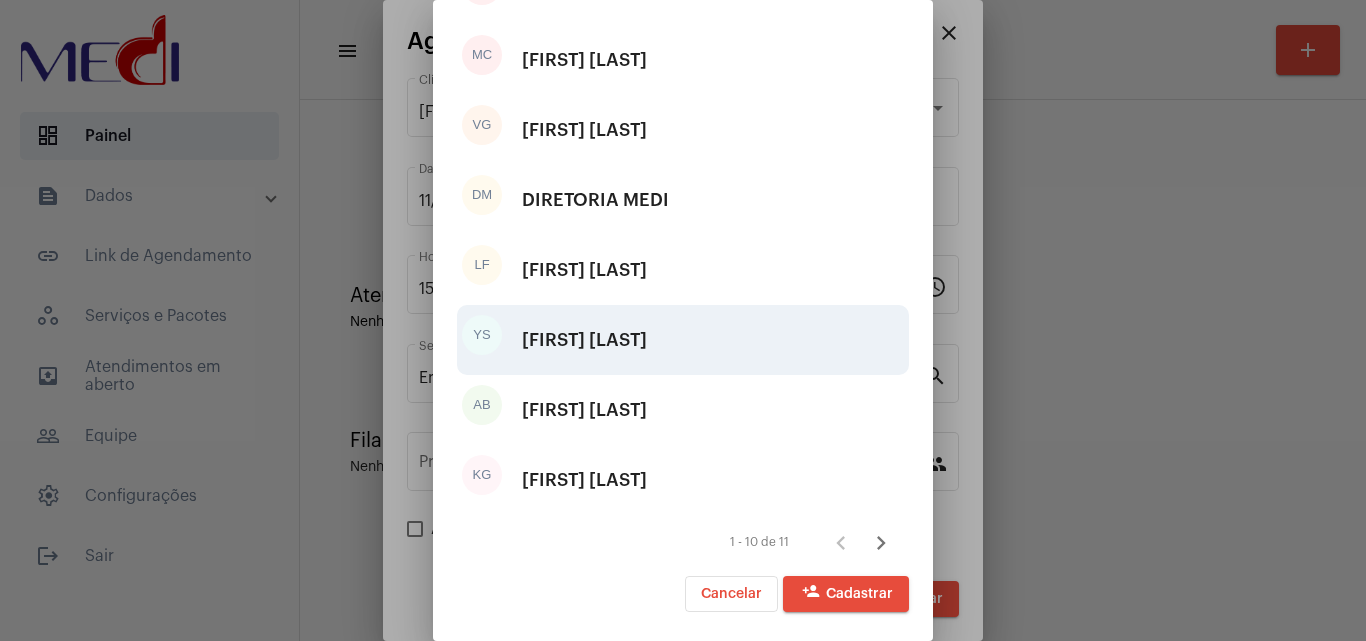 click on "[FIRST] [FIRST] [LAST]" at bounding box center [683, 340] 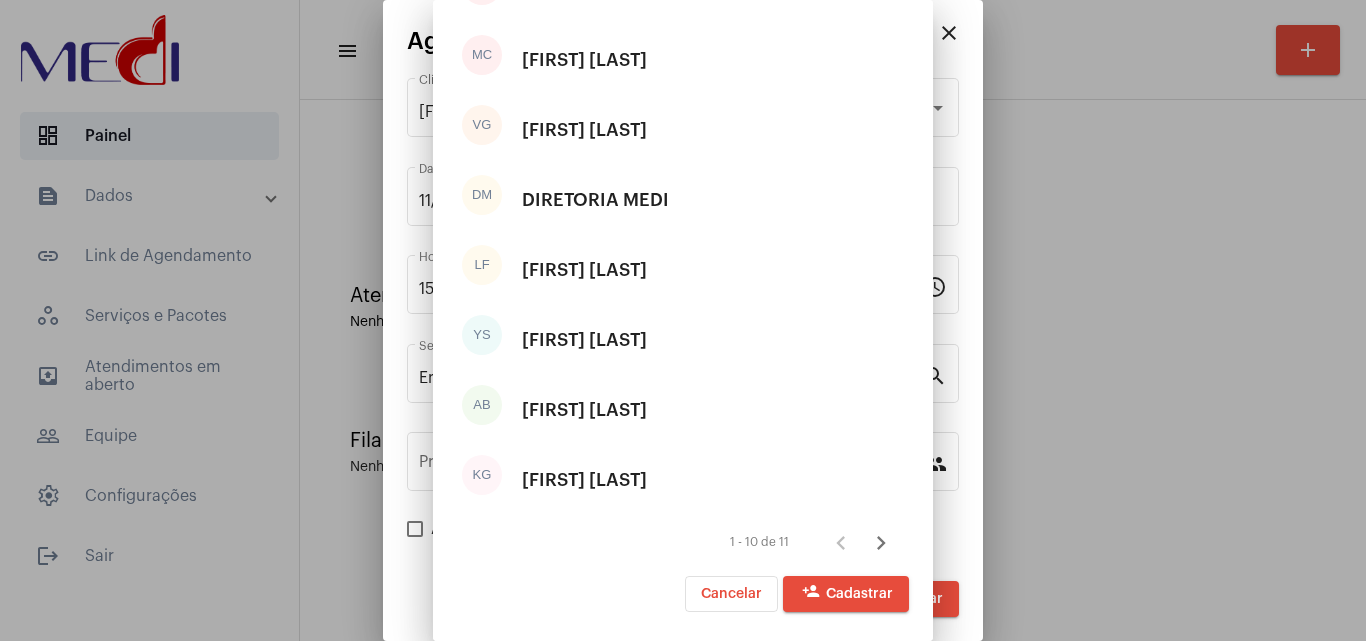 type on "[FIRST] [LAST]" 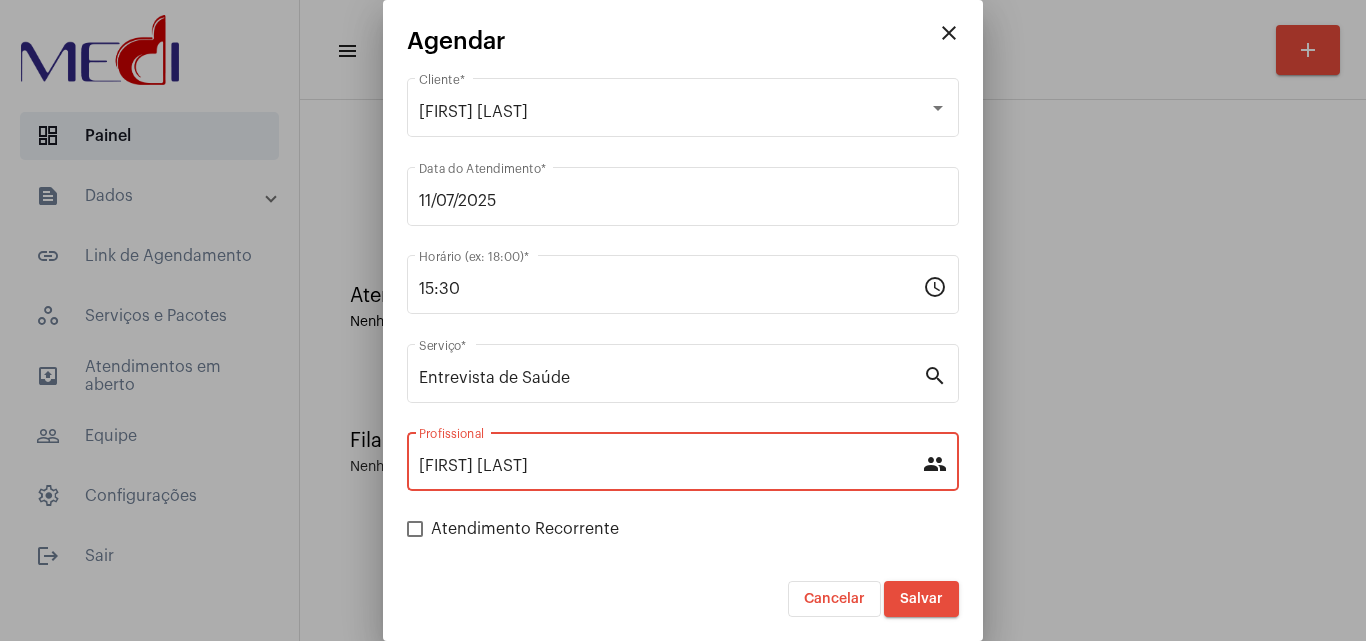 click on "Salvar" at bounding box center [921, 599] 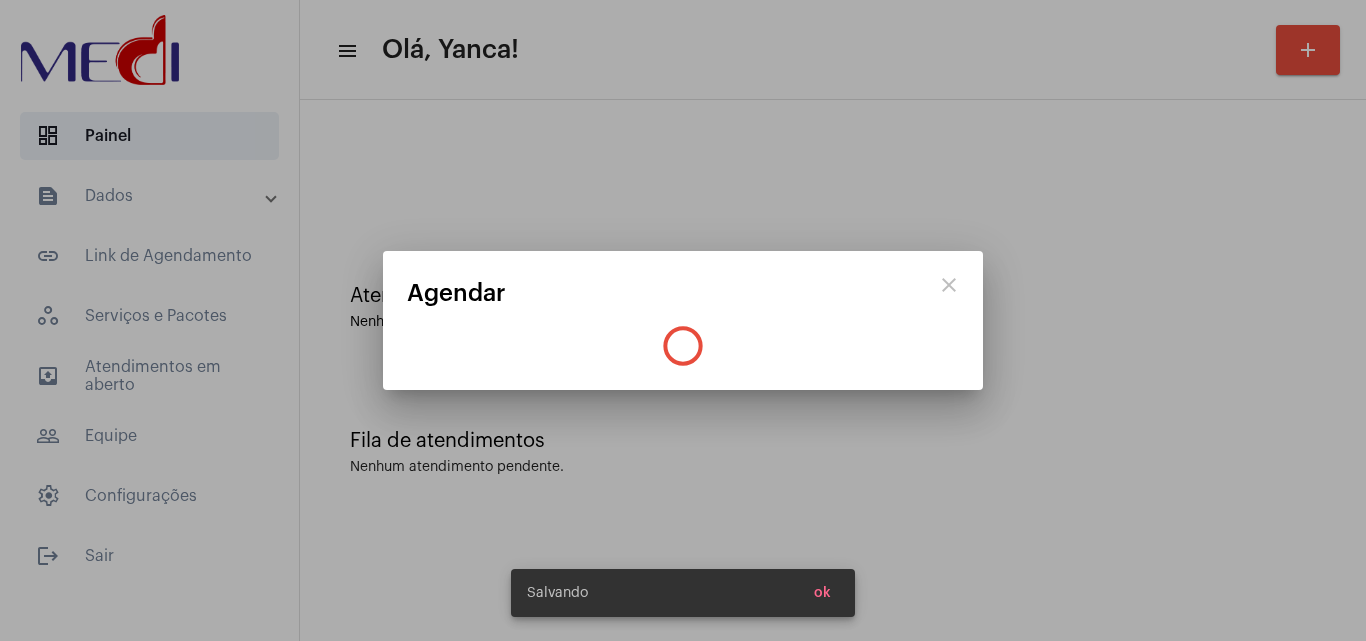 scroll, scrollTop: 0, scrollLeft: 0, axis: both 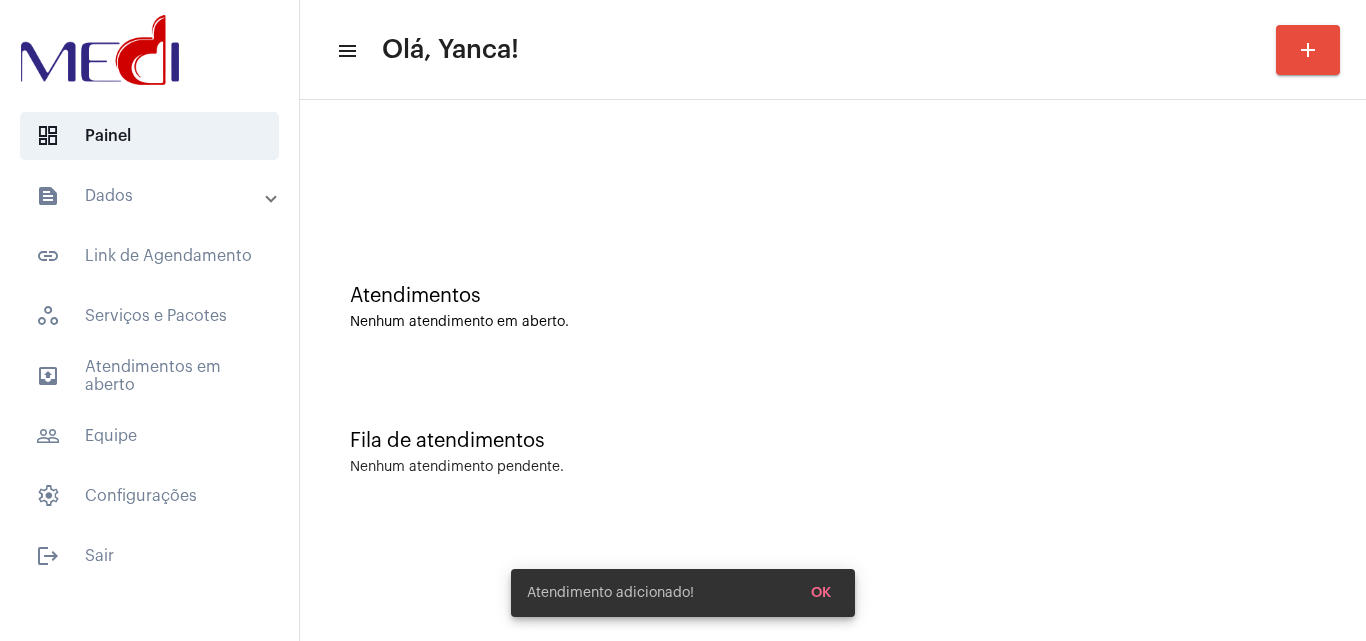 click on "OK" at bounding box center (821, 593) 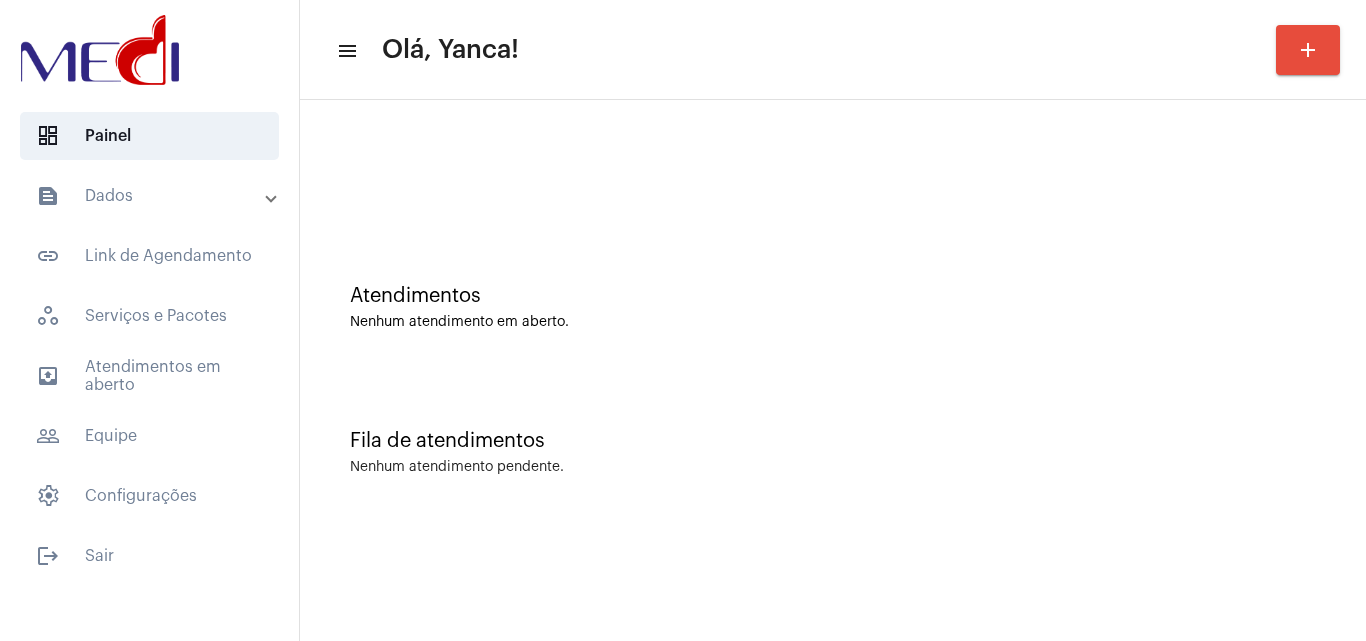 click on "text_snippet_outlined  Dados" at bounding box center (155, 196) 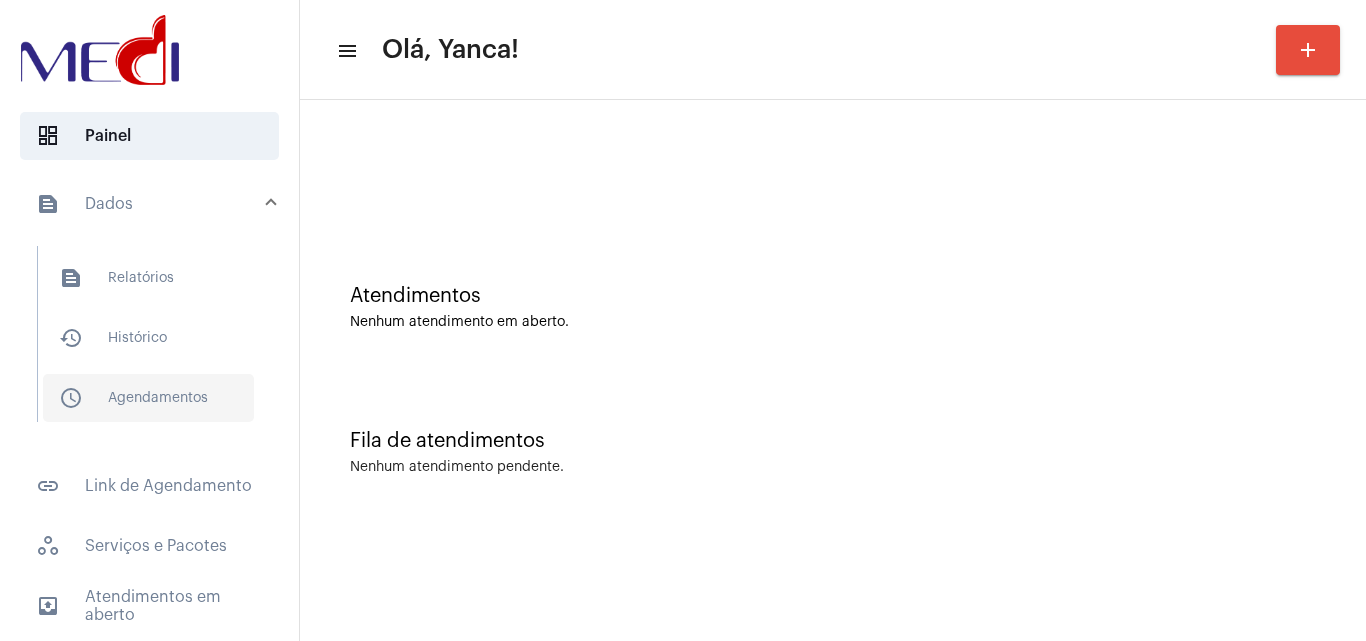 click on "schedule_outlined  Agendamentos" at bounding box center (148, 398) 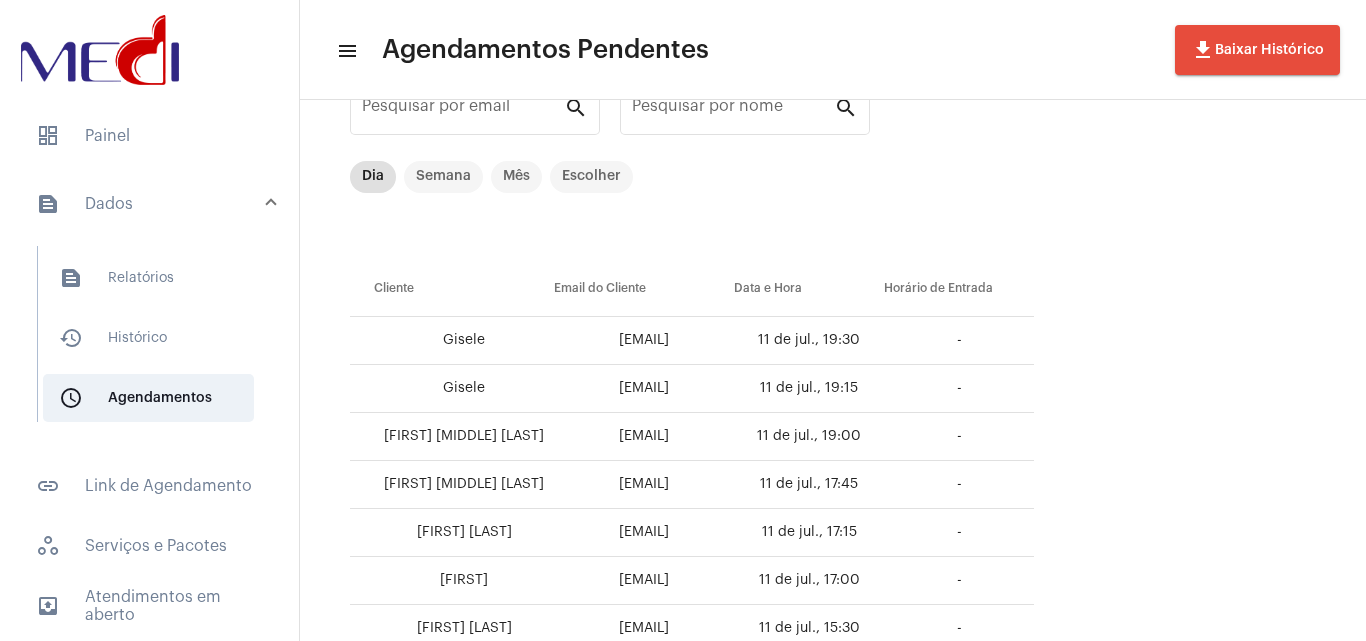 scroll, scrollTop: 0, scrollLeft: 0, axis: both 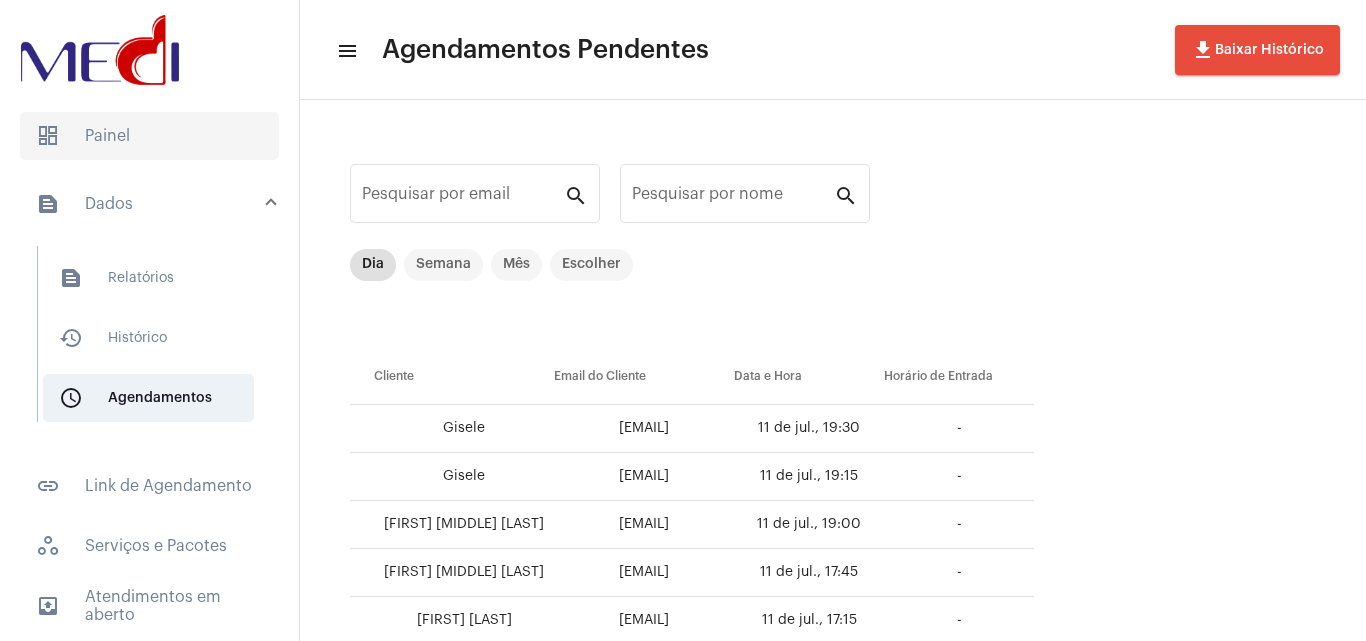 click on "dashboard   Painel" 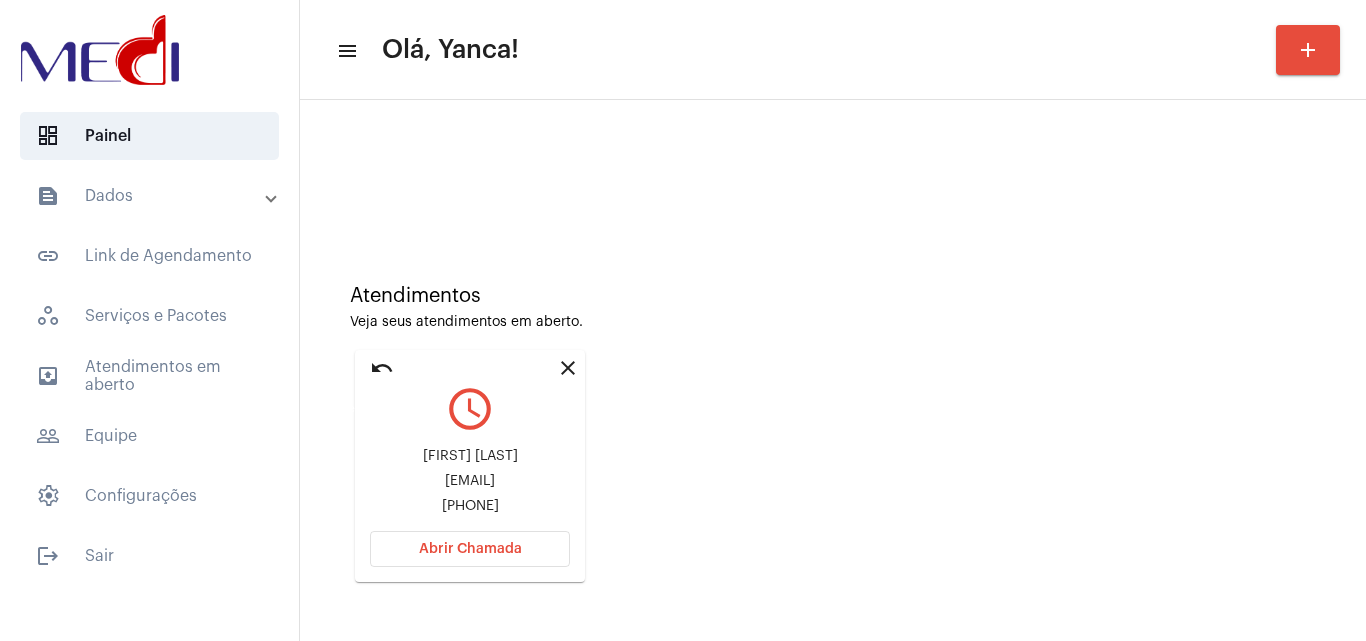 click on "undo" 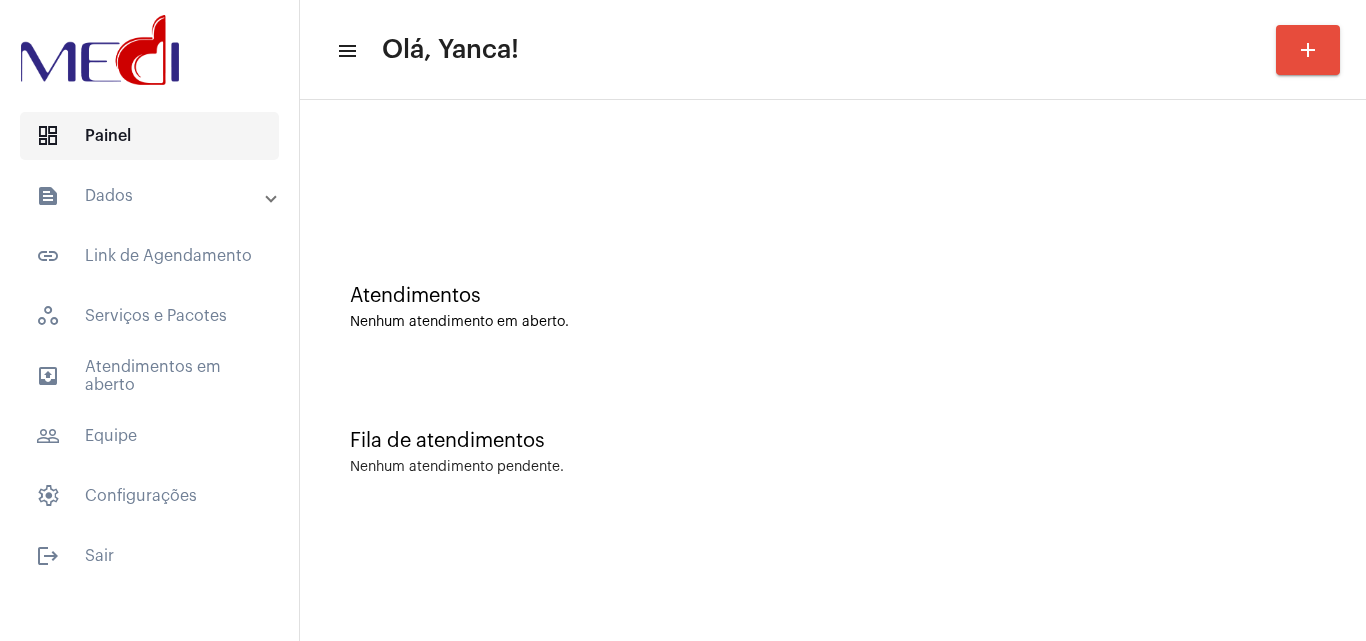 click on "dashboard   Painel" 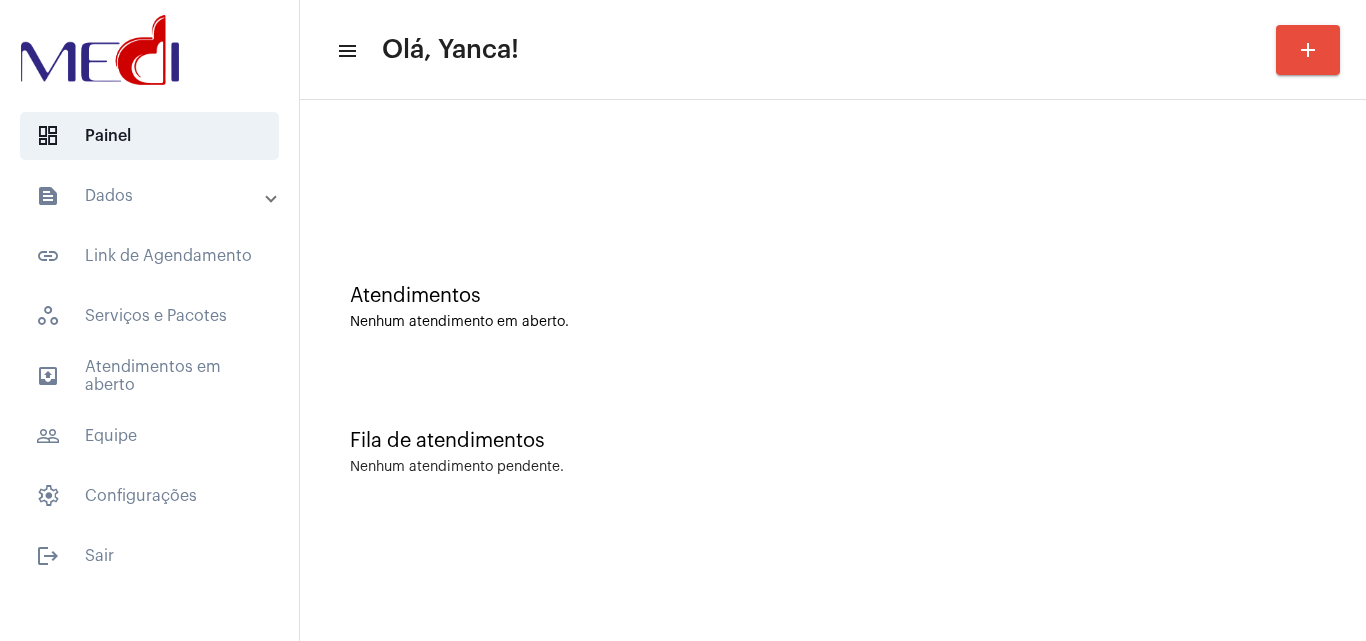 drag, startPoint x: 203, startPoint y: 192, endPoint x: 183, endPoint y: 299, distance: 108.85311 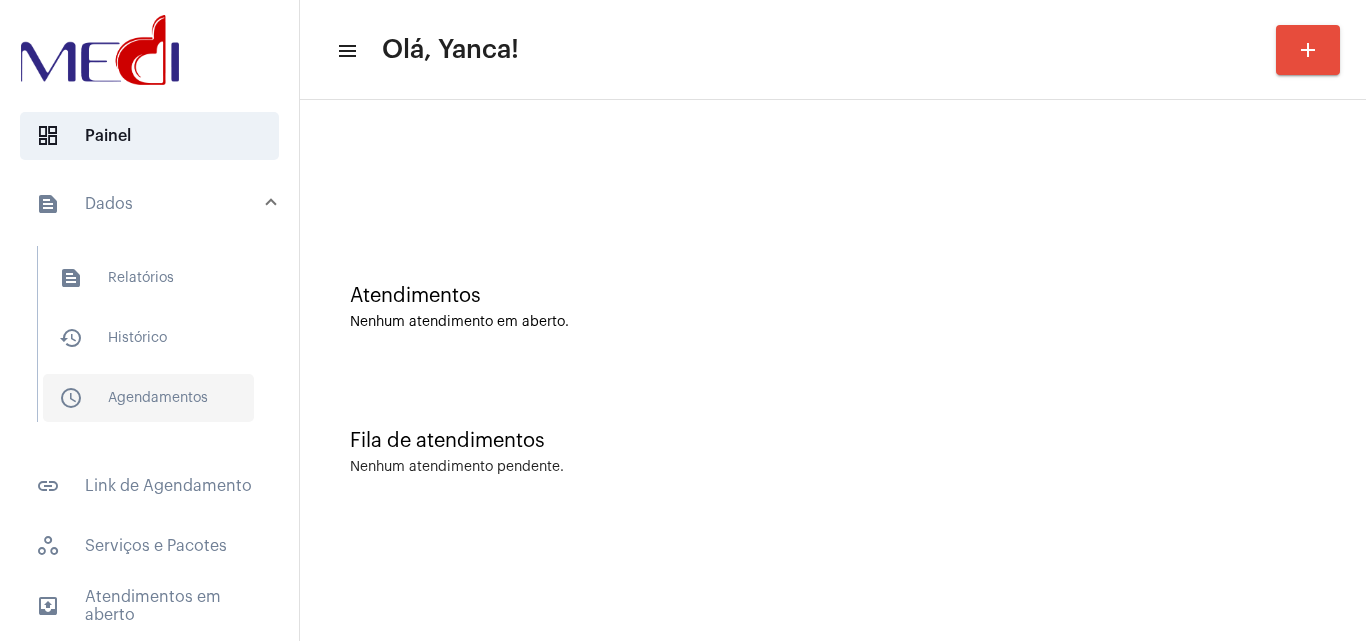 click on "schedule_outlined  Agendamentos" at bounding box center (148, 398) 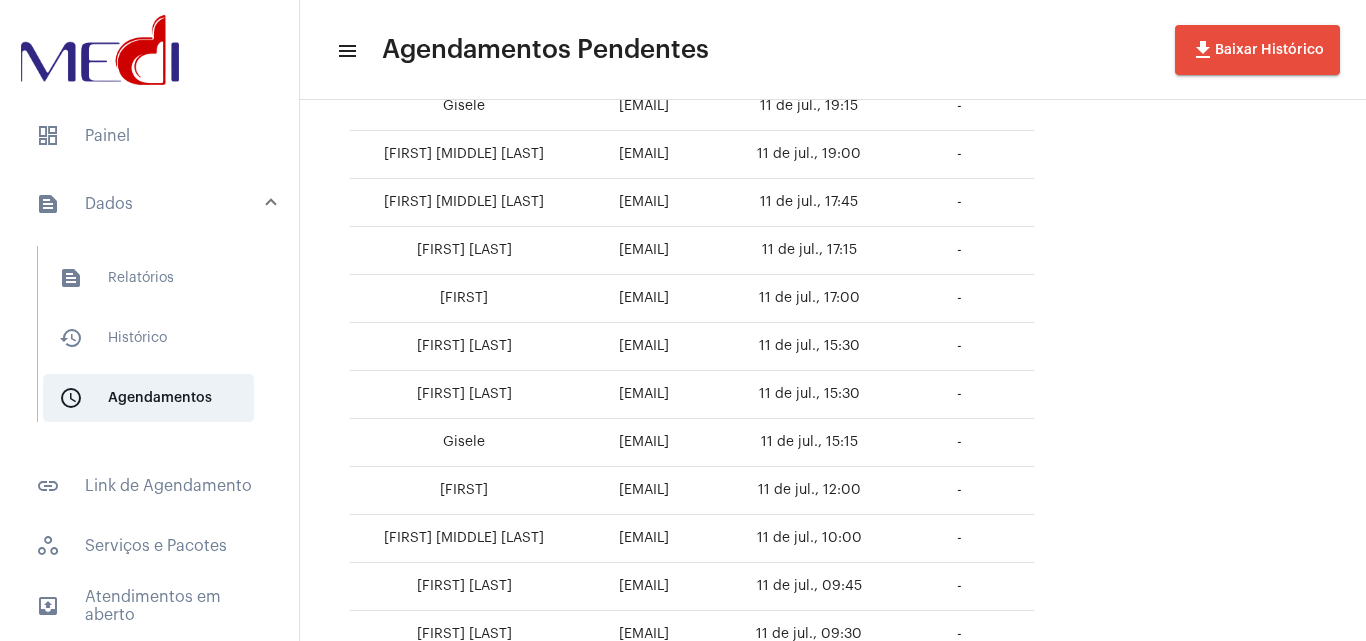 scroll, scrollTop: 372, scrollLeft: 0, axis: vertical 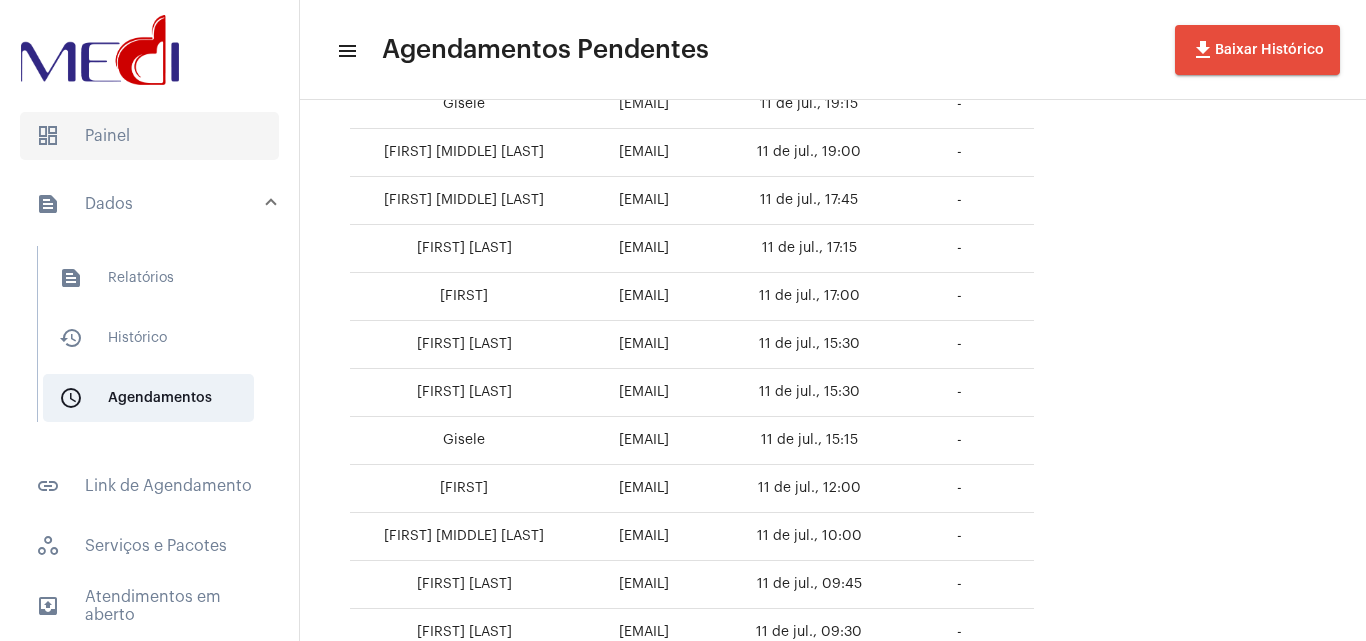 click on "dashboard   Painel" 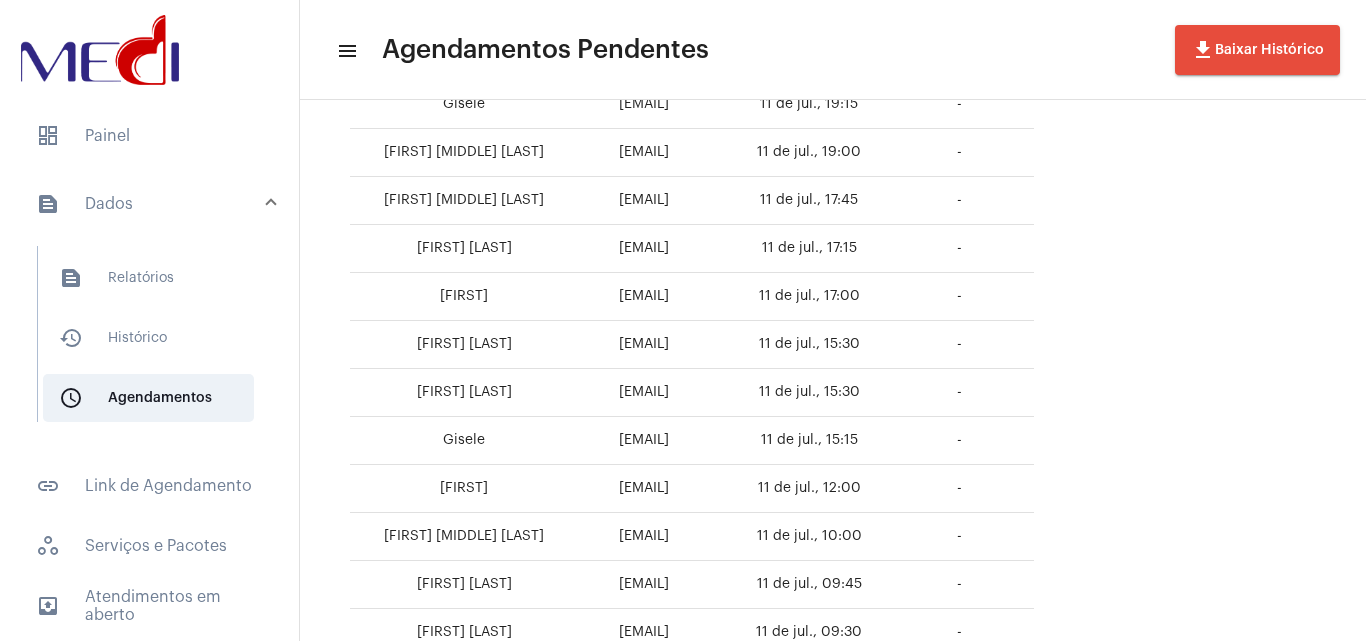 scroll, scrollTop: 0, scrollLeft: 0, axis: both 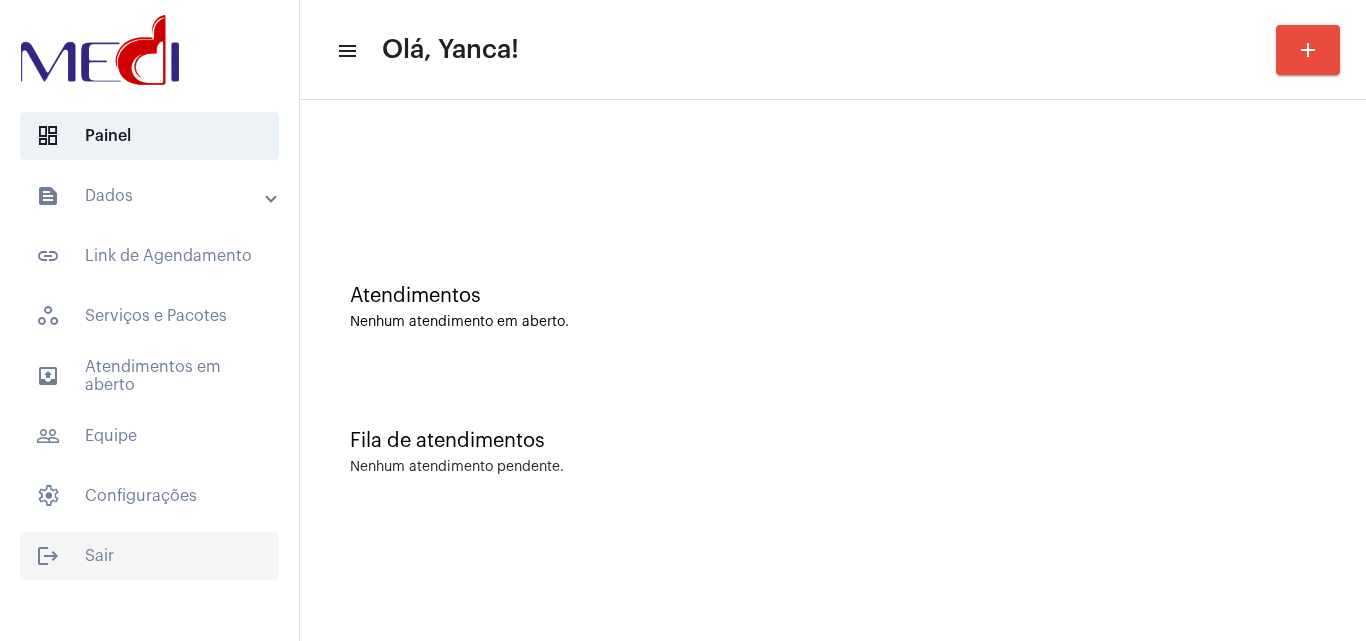 click on "logout  Sair" 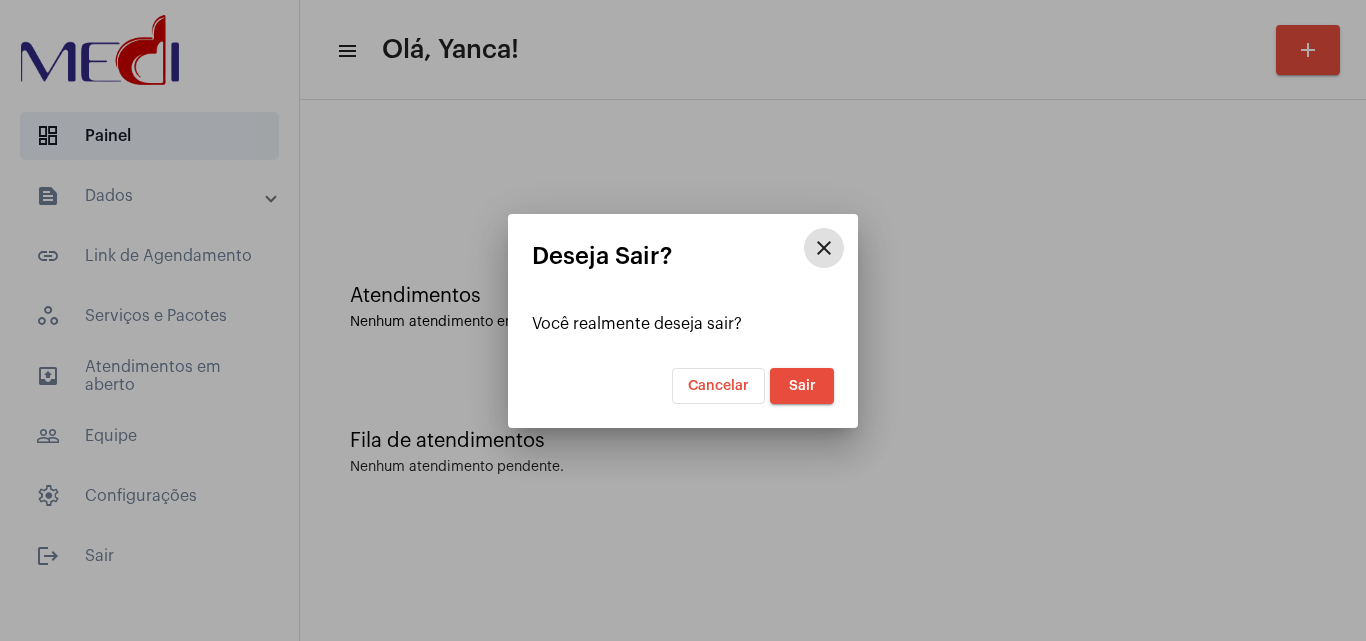 click on "Sair" at bounding box center [802, 386] 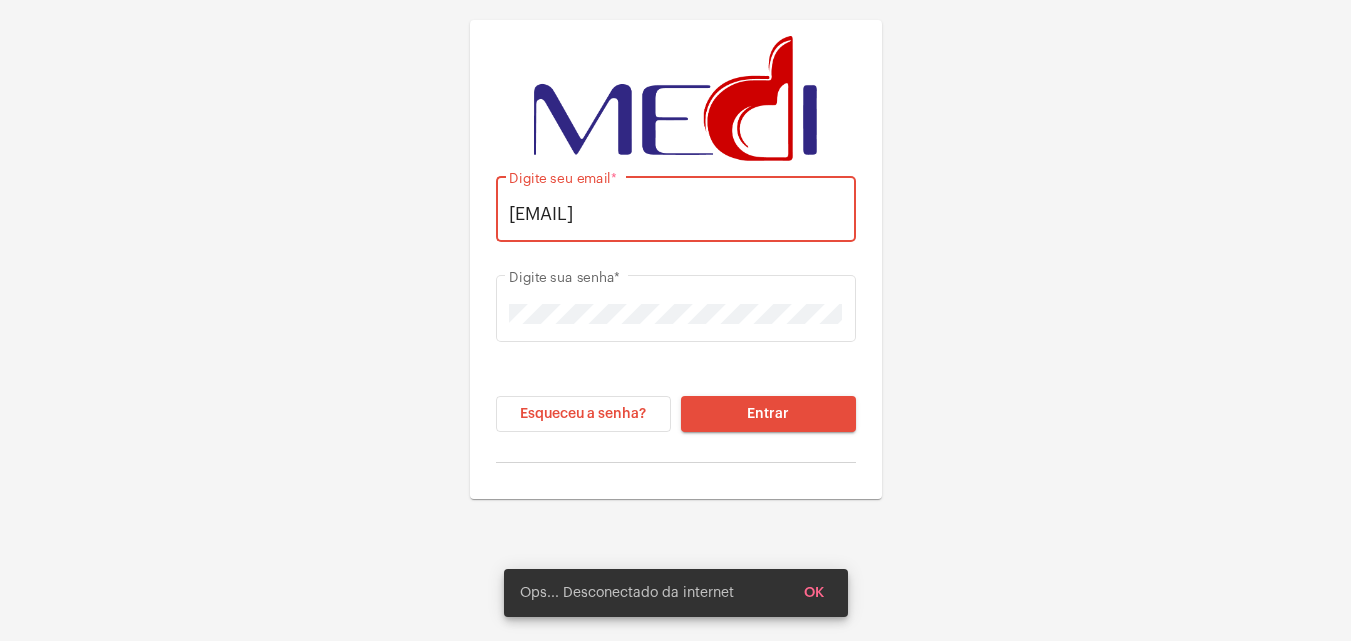 click on "[EMAIL]" at bounding box center [675, 214] 